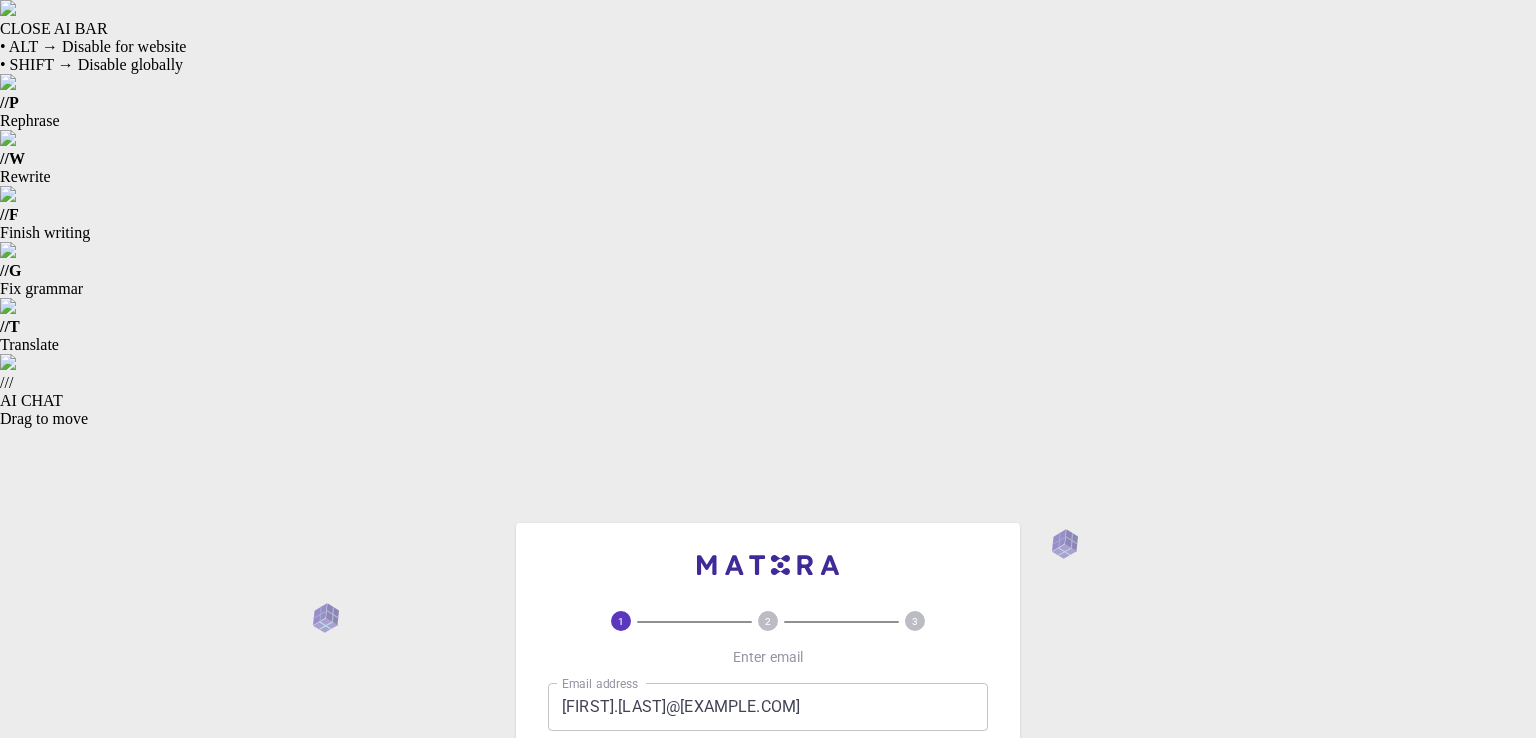 scroll, scrollTop: 0, scrollLeft: 0, axis: both 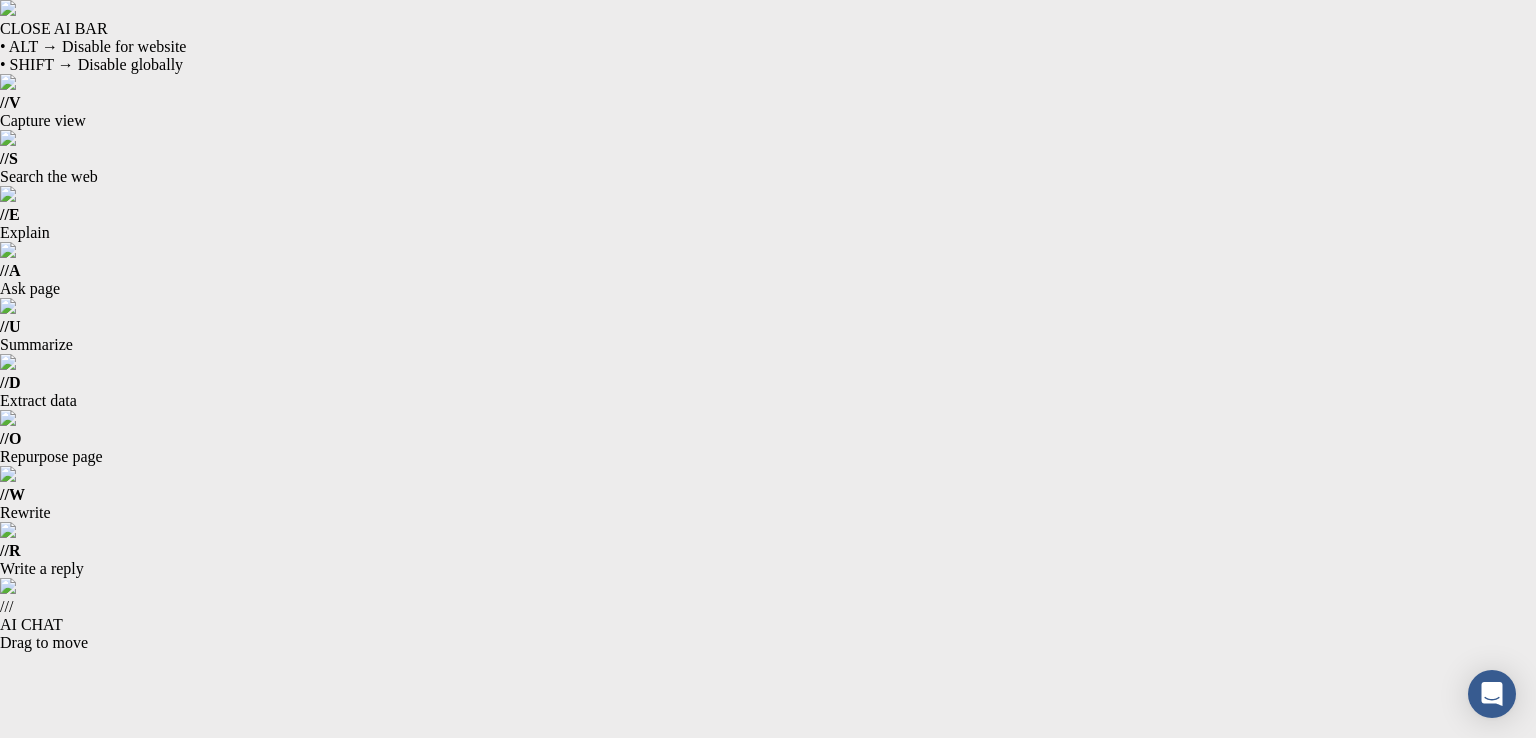 click on "Send verification code" 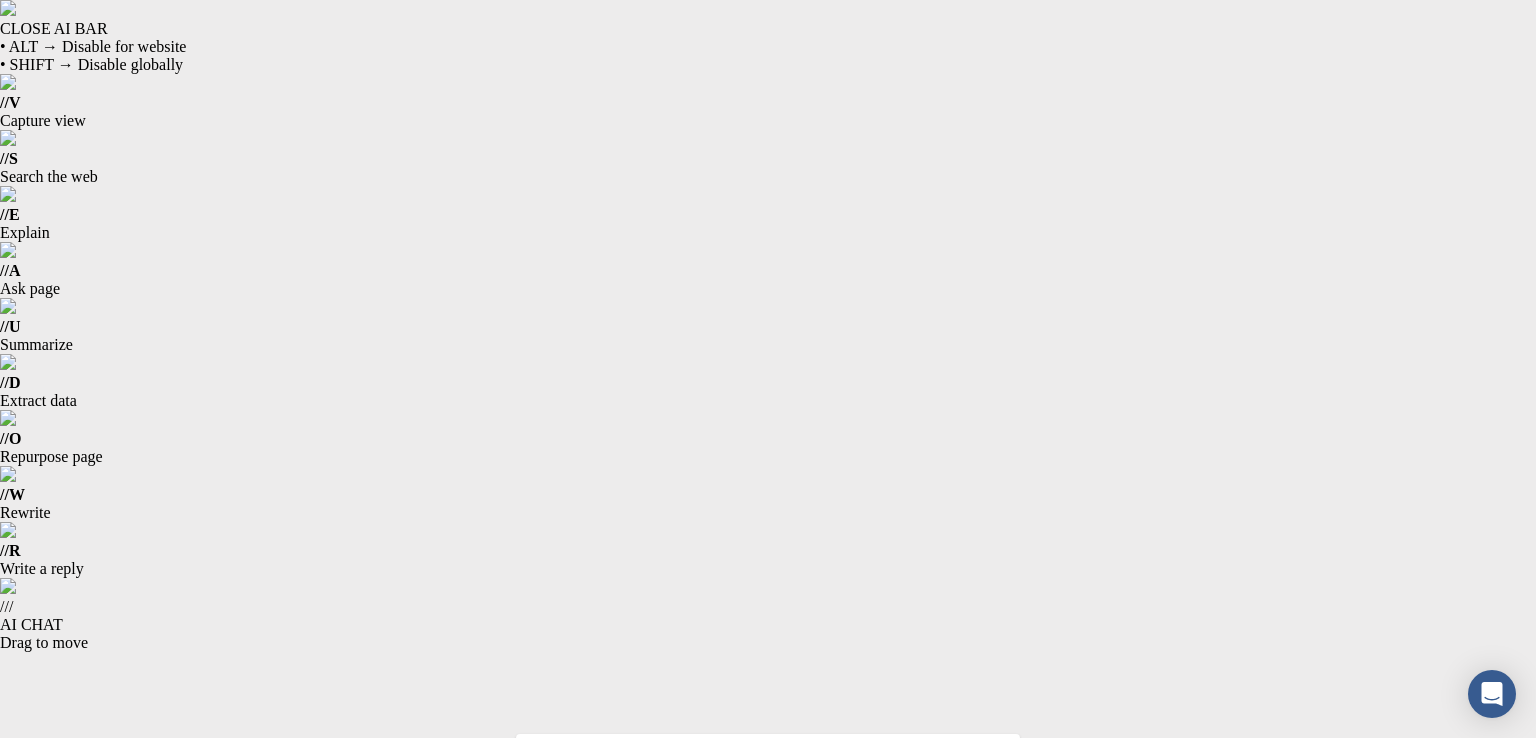 click on "Verify email" 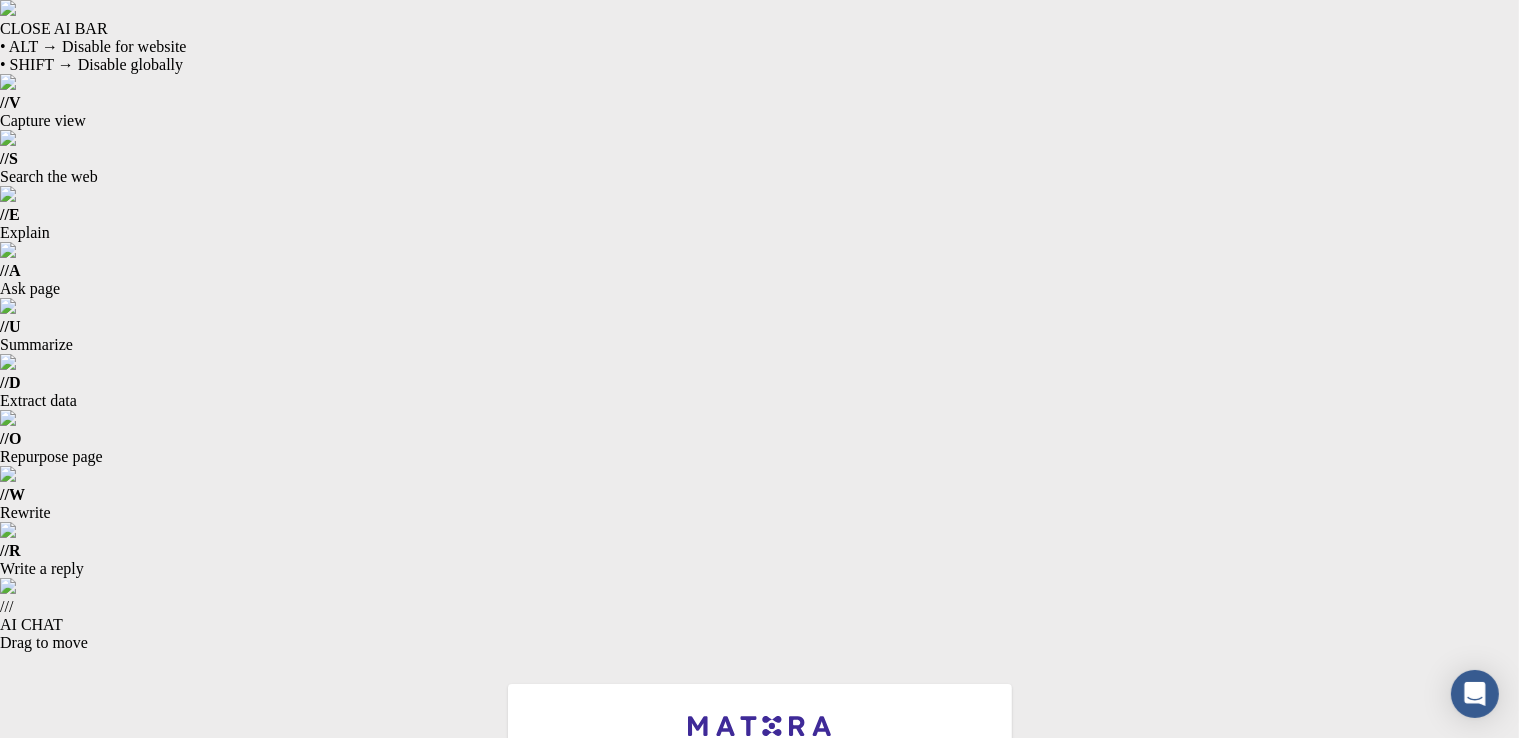 click on "username   *" at bounding box center (760, 932) 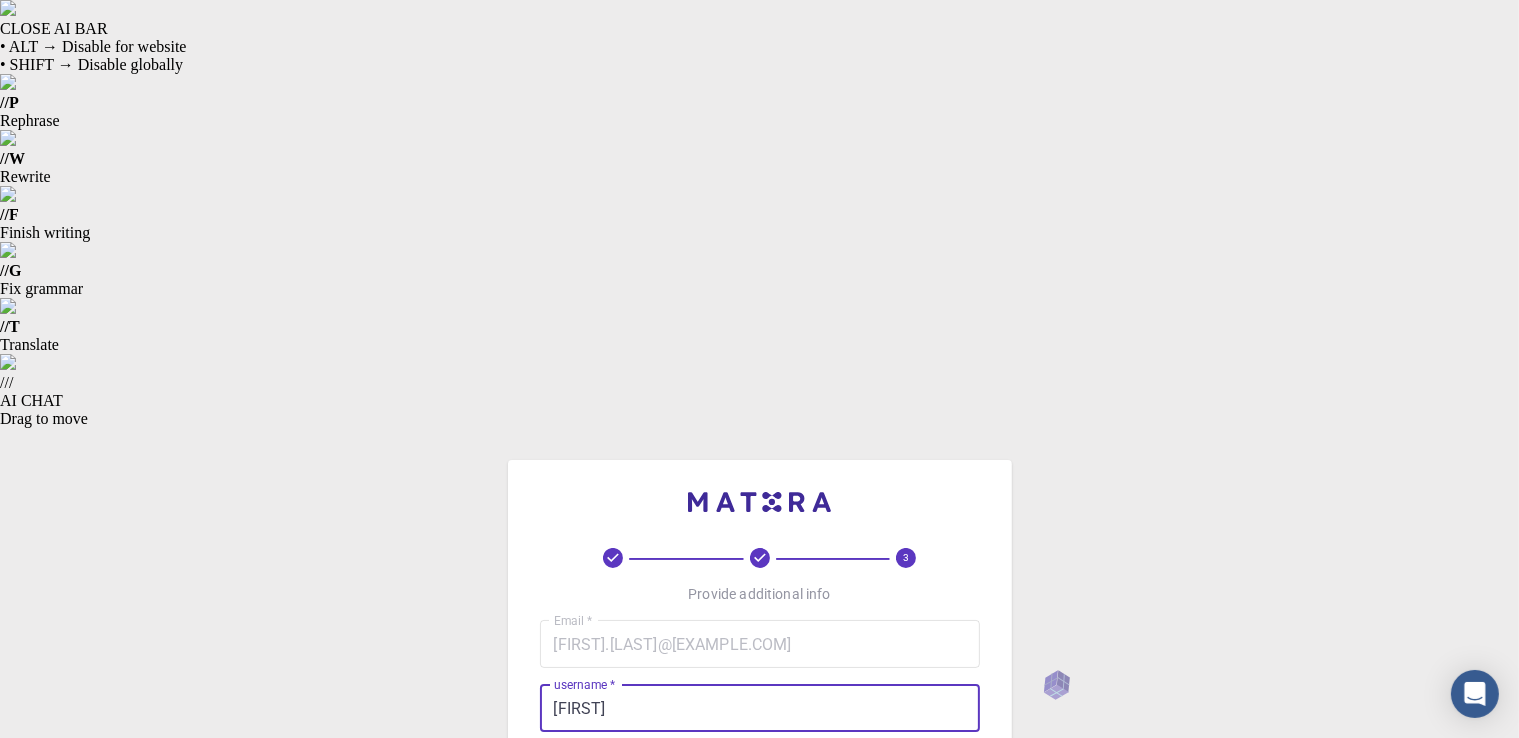 click on "[FIRST]" at bounding box center [760, 708] 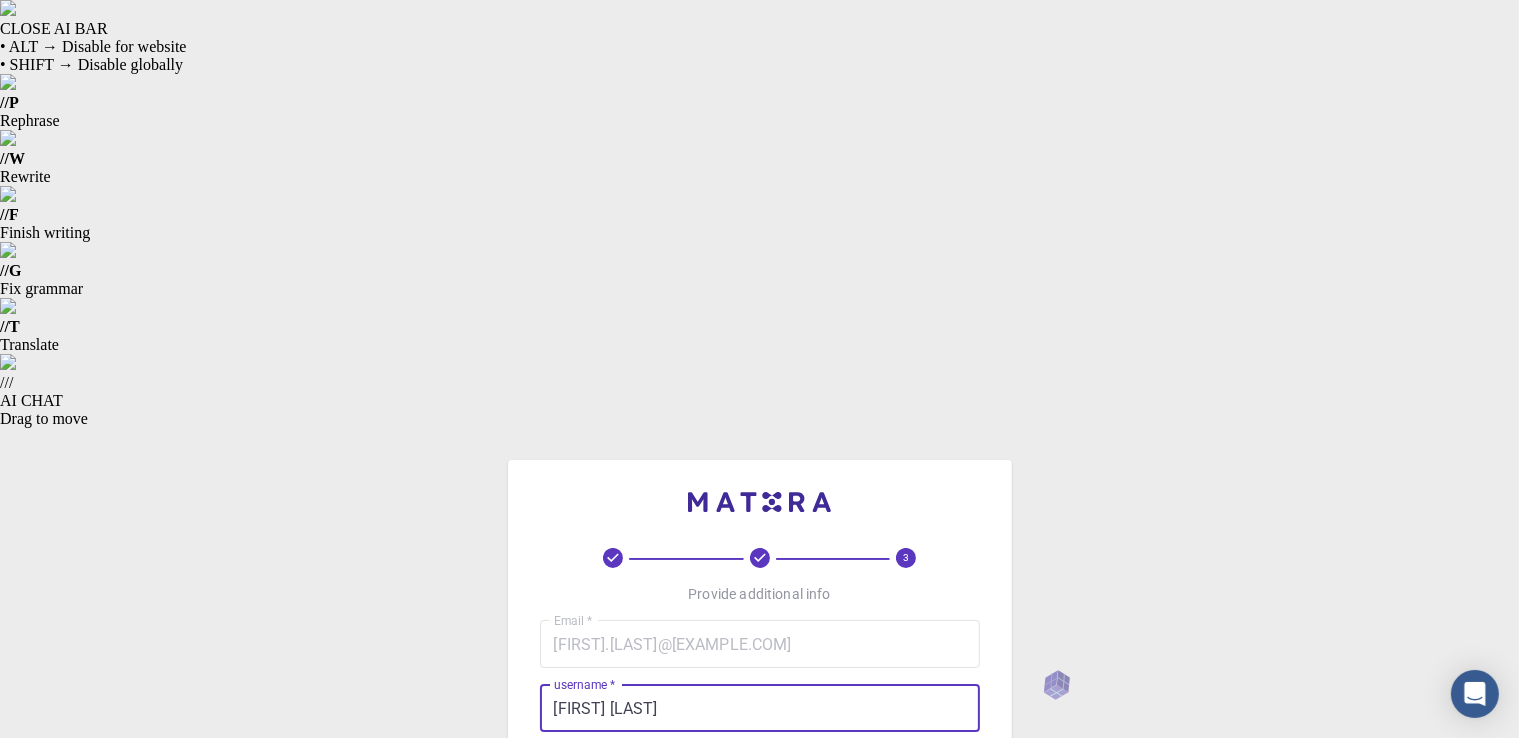 type on "[FIRST] [LAST]" 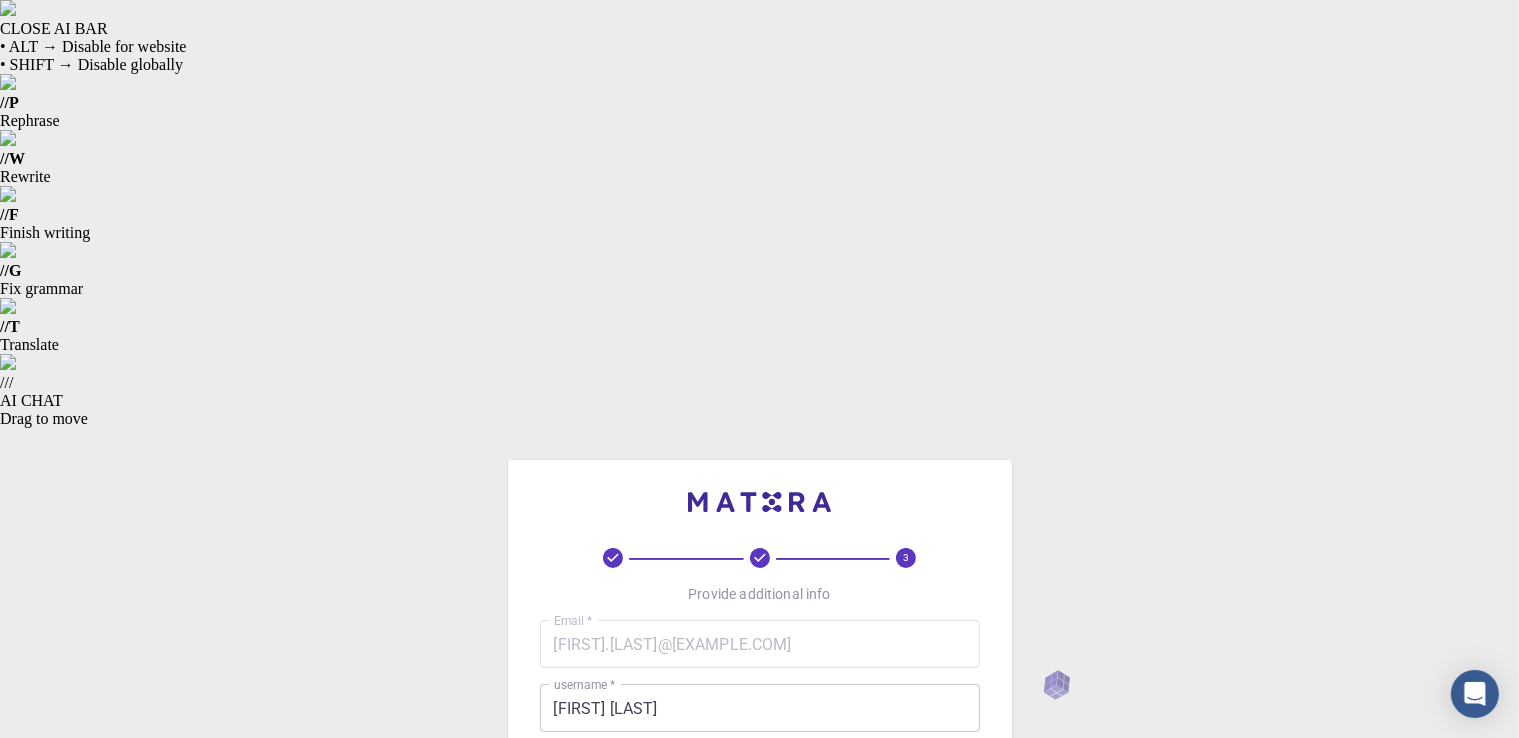 click on "Fullname   *" at bounding box center [760, 900] 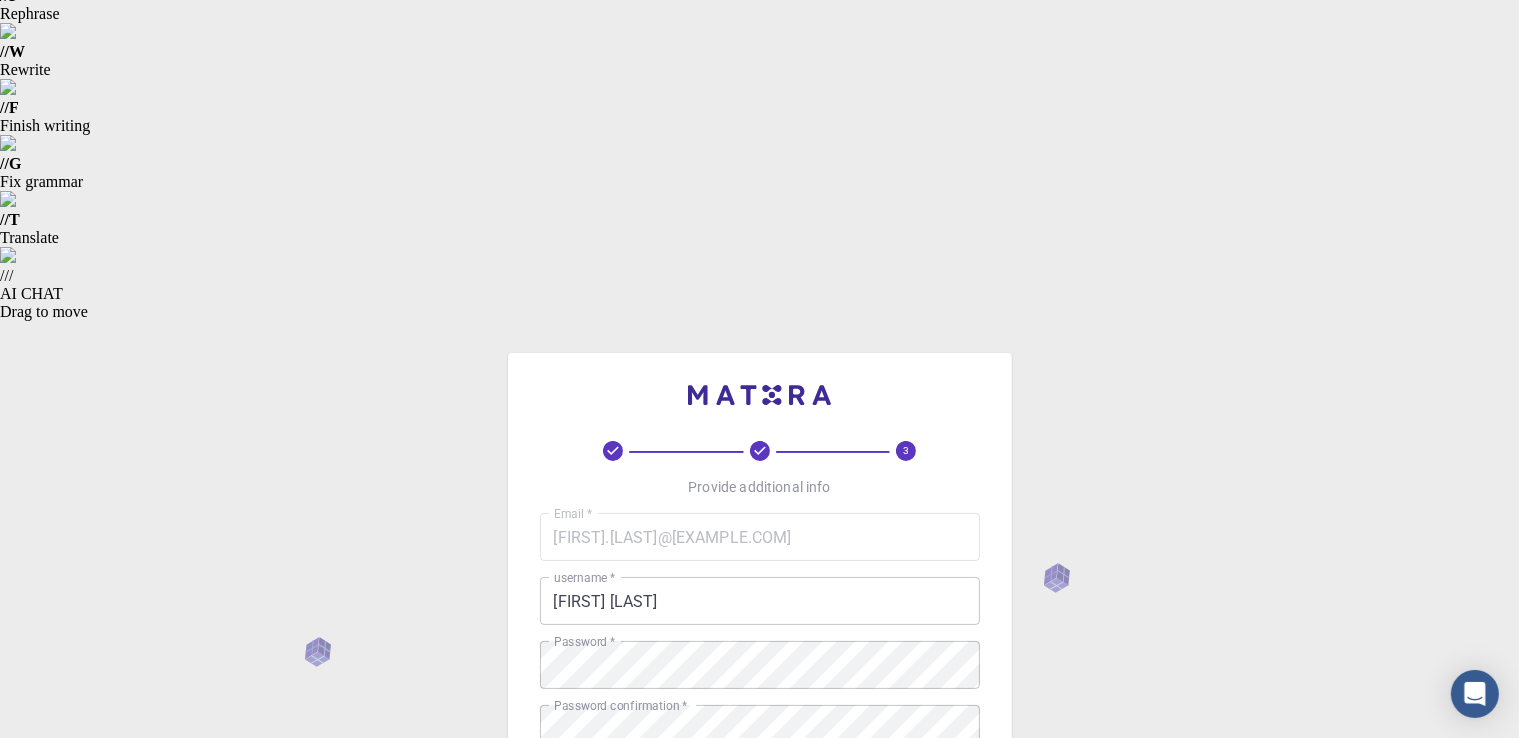 scroll, scrollTop: 108, scrollLeft: 0, axis: vertical 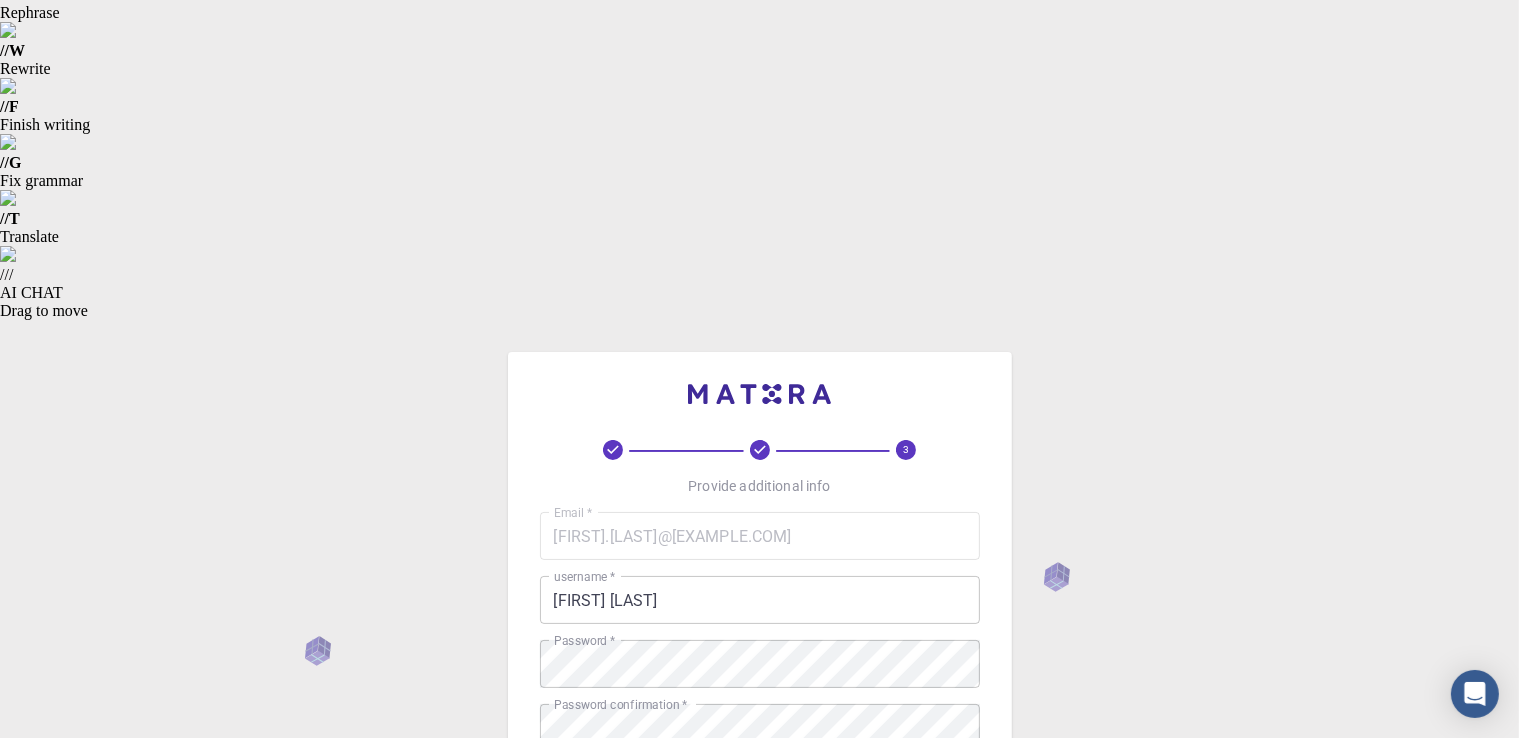 type on "[PHONE]" 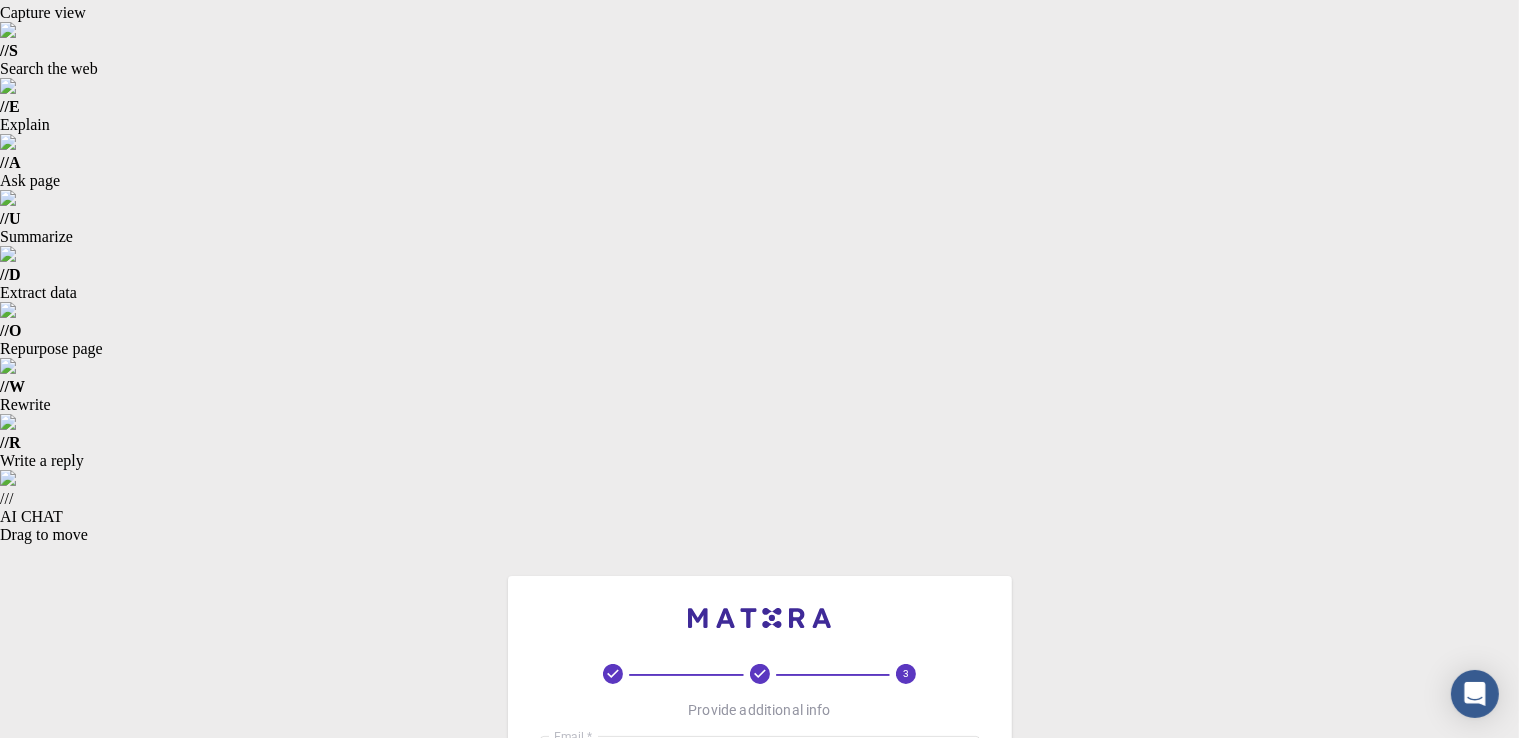 click on "REGISTER" at bounding box center [760, 1322] 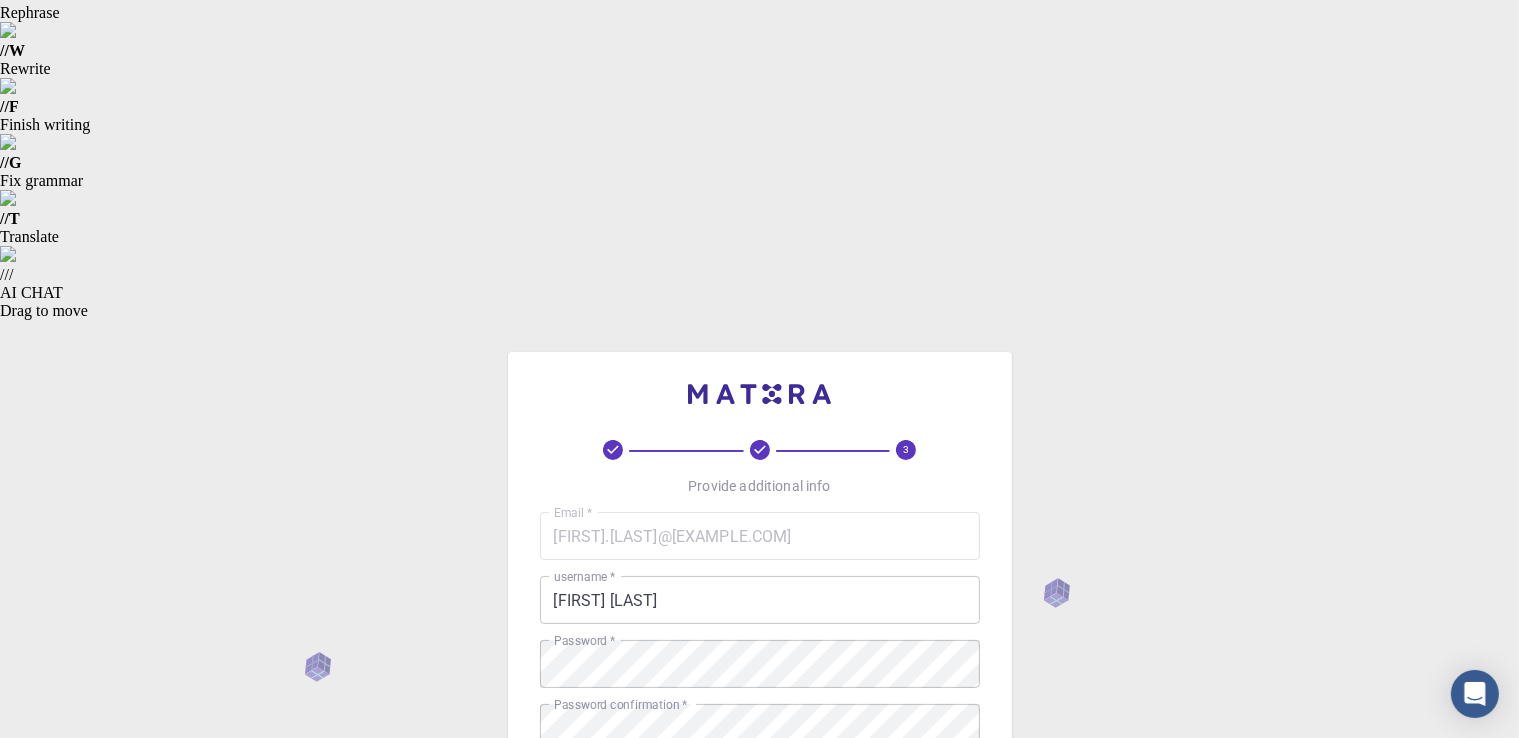 click on "[PHONE]" at bounding box center (760, 920) 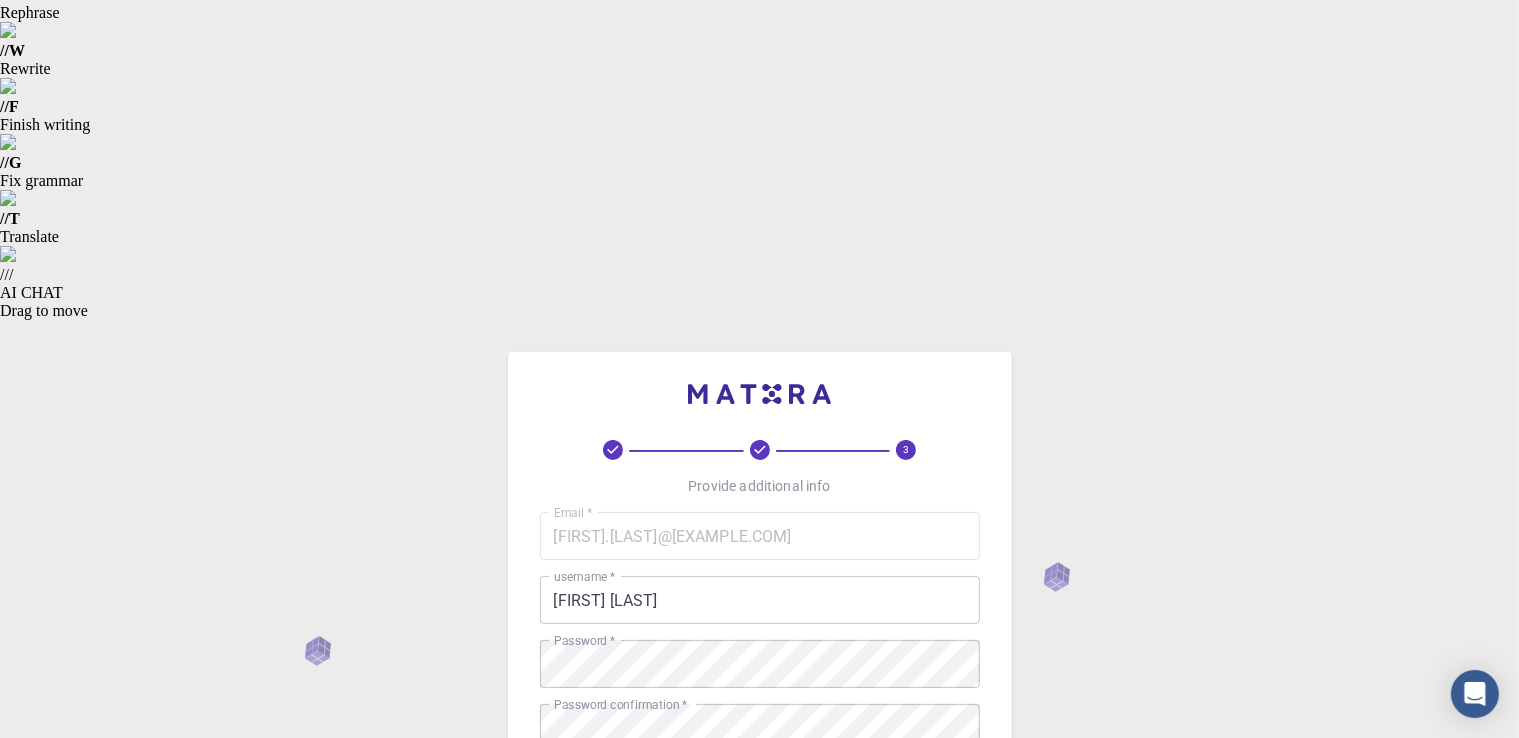 type on "[PHONE]" 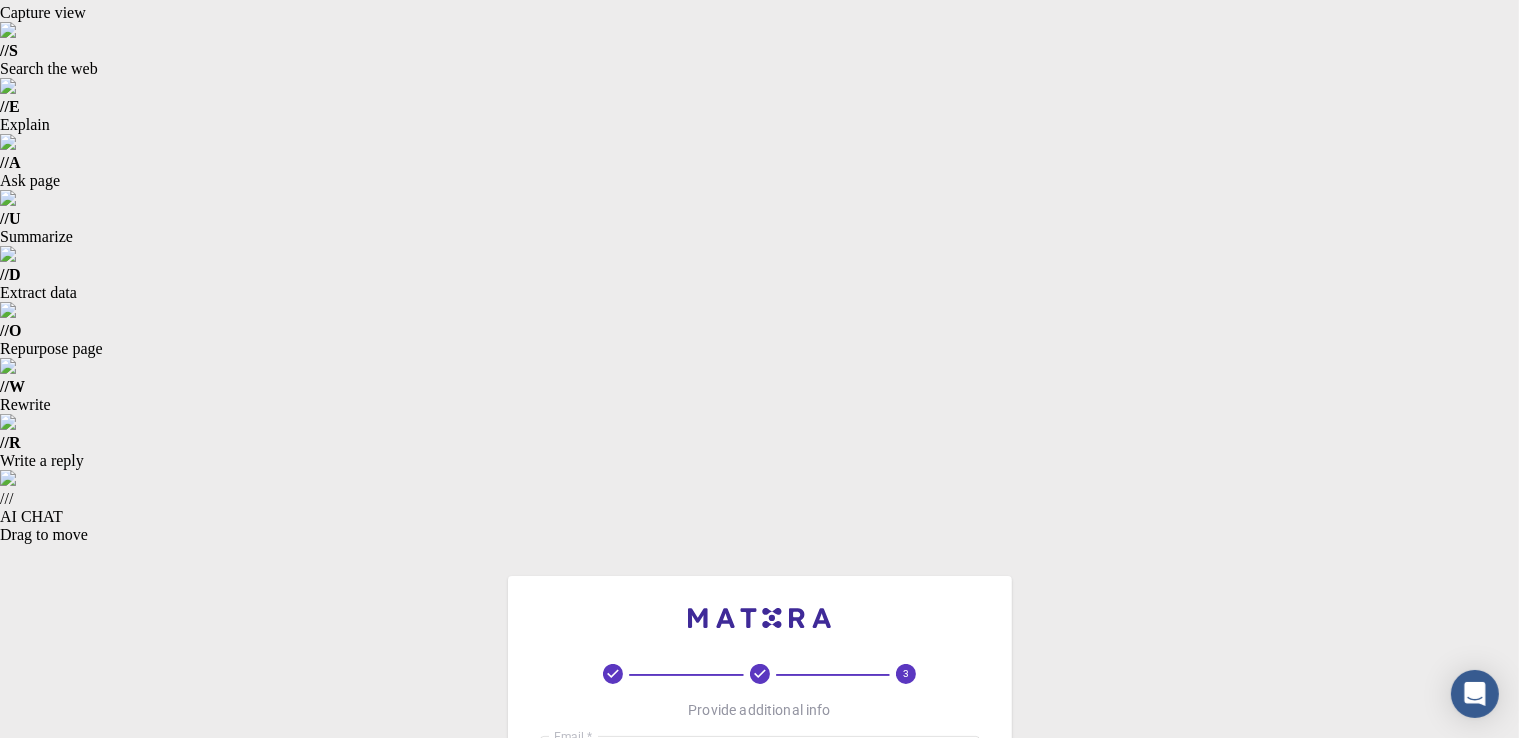 click on "REGISTER" at bounding box center (760, 1322) 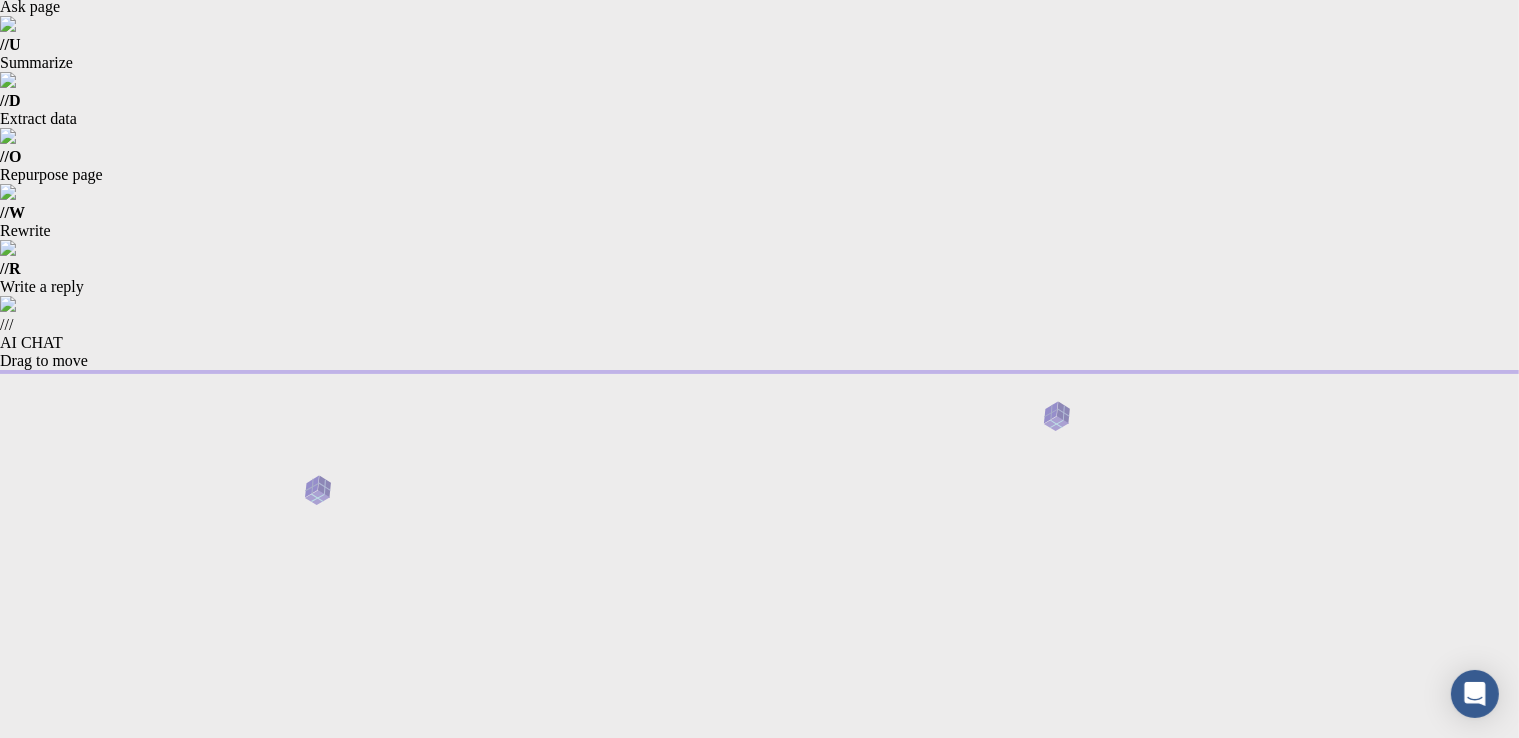 scroll, scrollTop: 0, scrollLeft: 0, axis: both 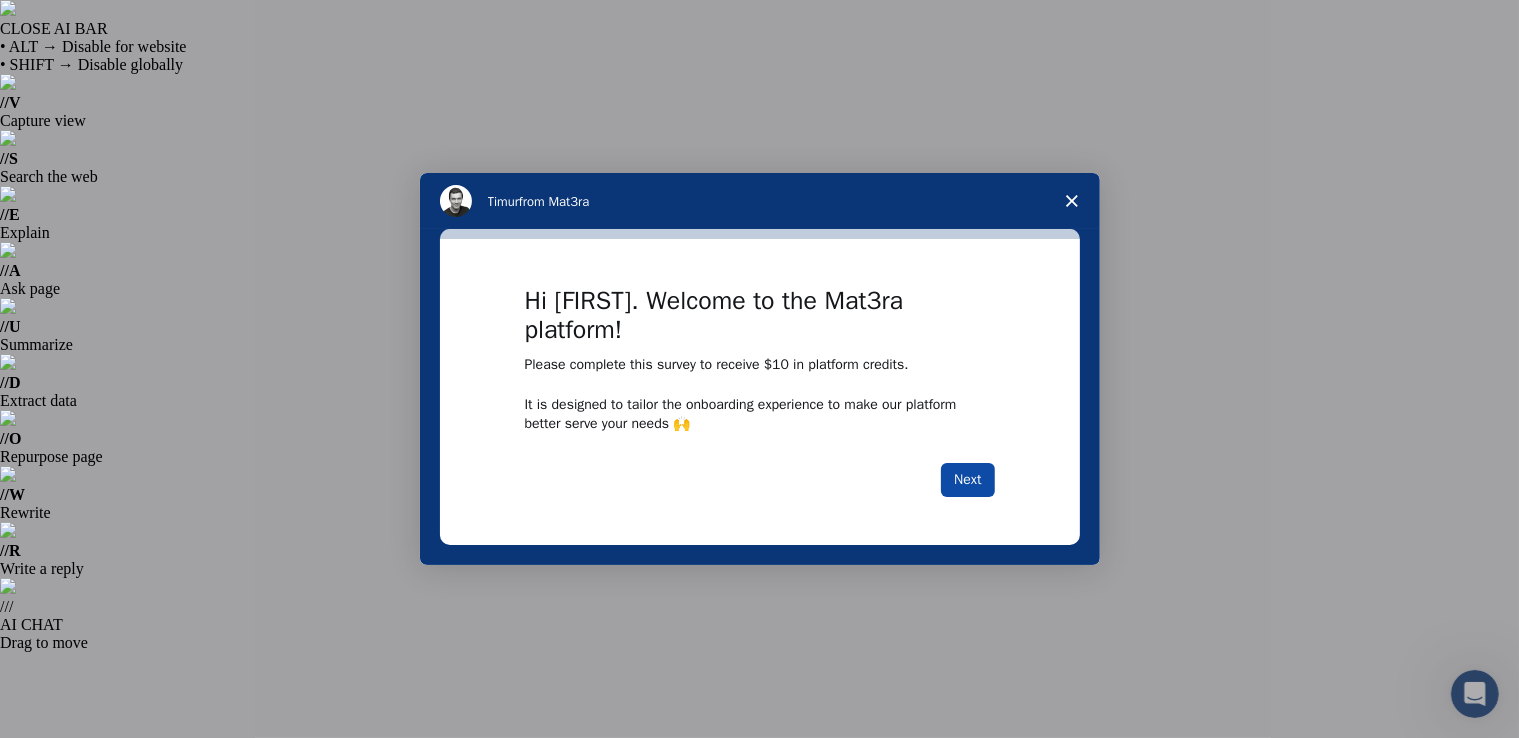 click on "Next" at bounding box center (967, 480) 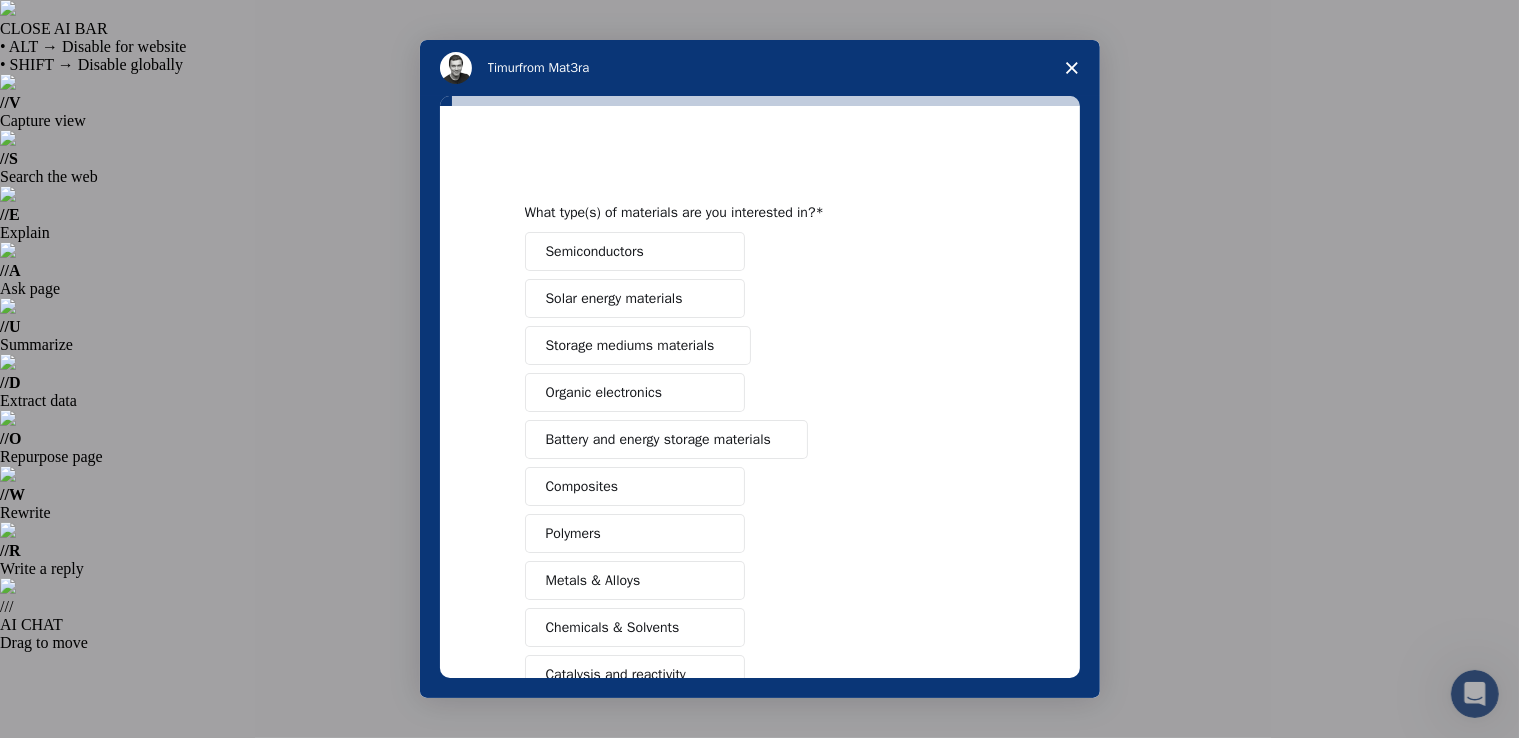 click on "Composites" at bounding box center [635, 486] 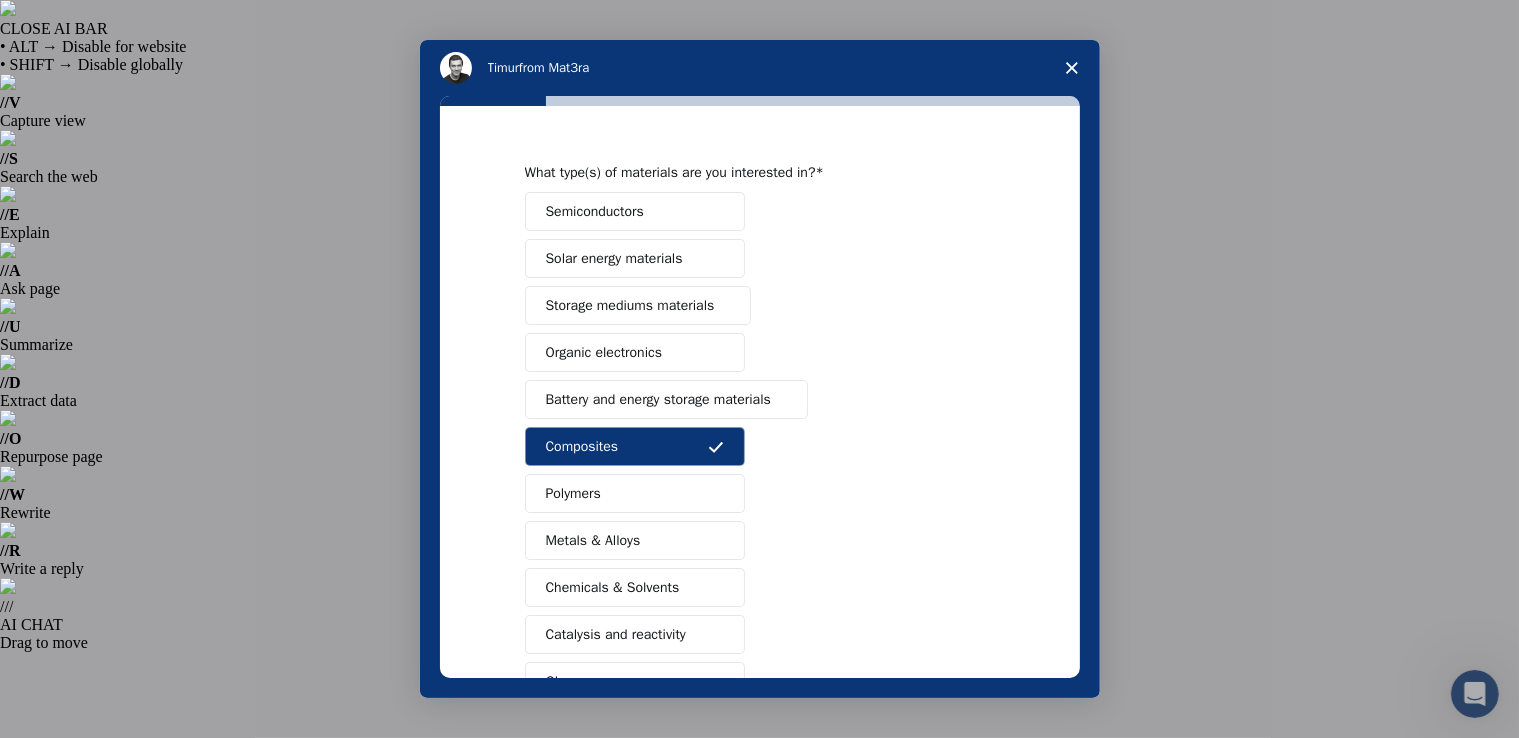 scroll, scrollTop: 0, scrollLeft: 0, axis: both 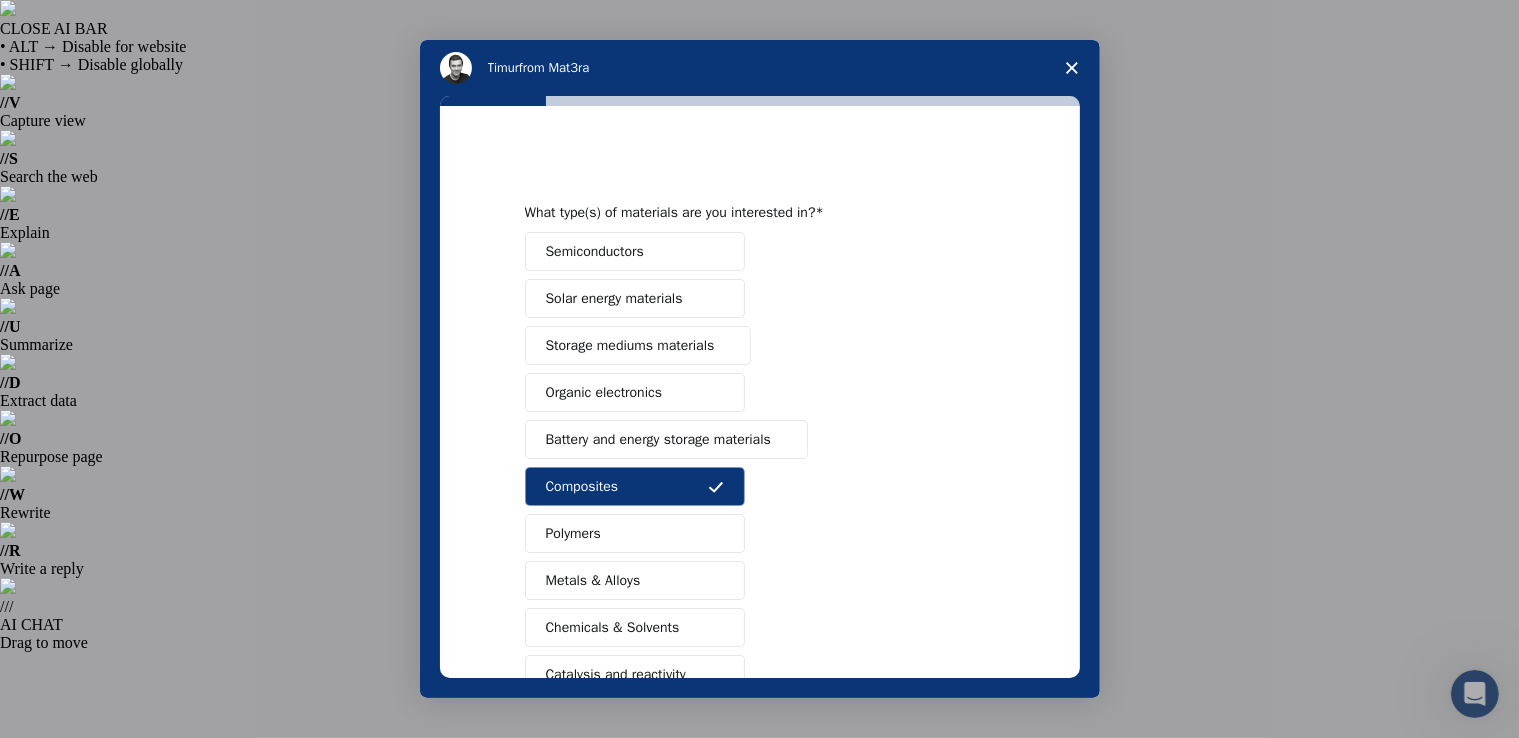 click on "Semiconductors" at bounding box center (635, 251) 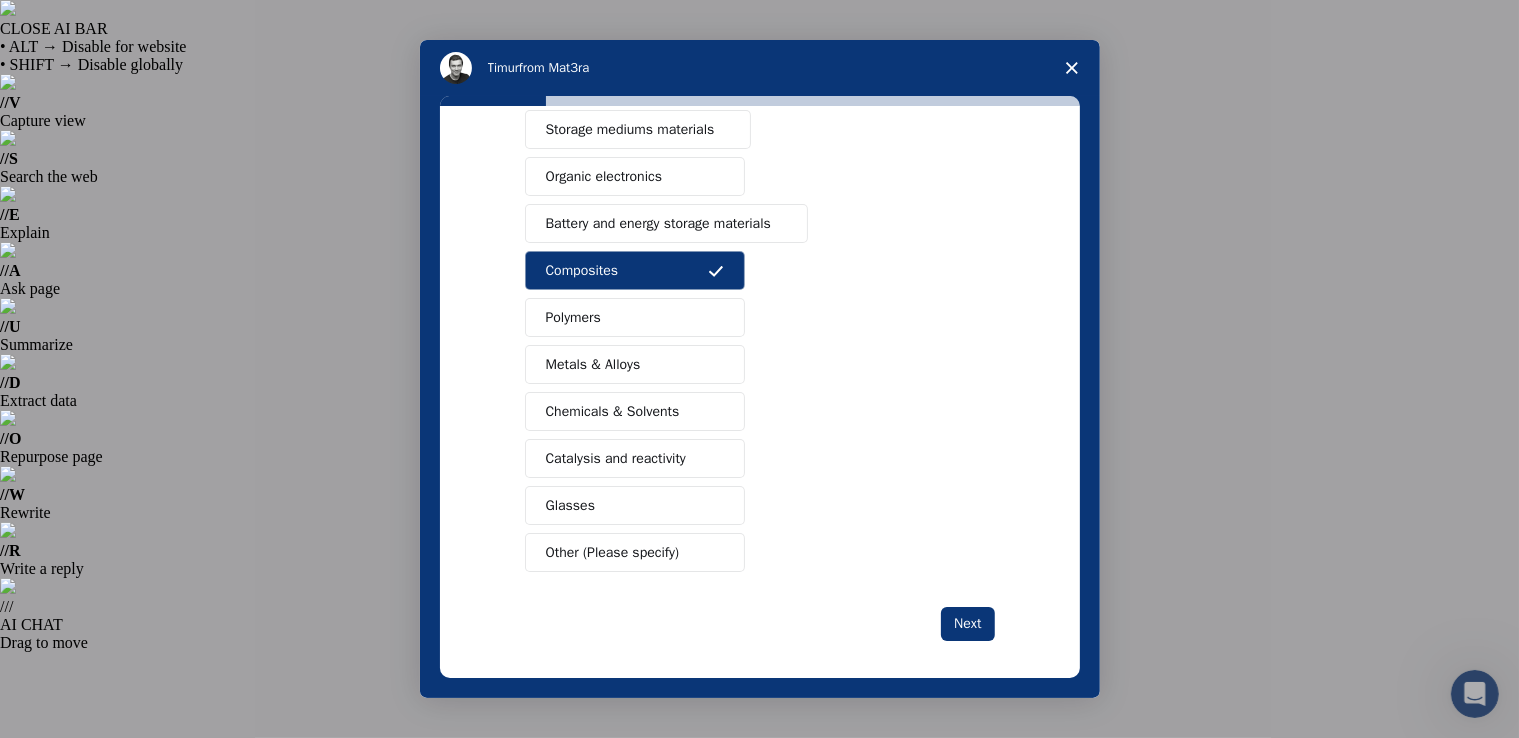 scroll, scrollTop: 222, scrollLeft: 0, axis: vertical 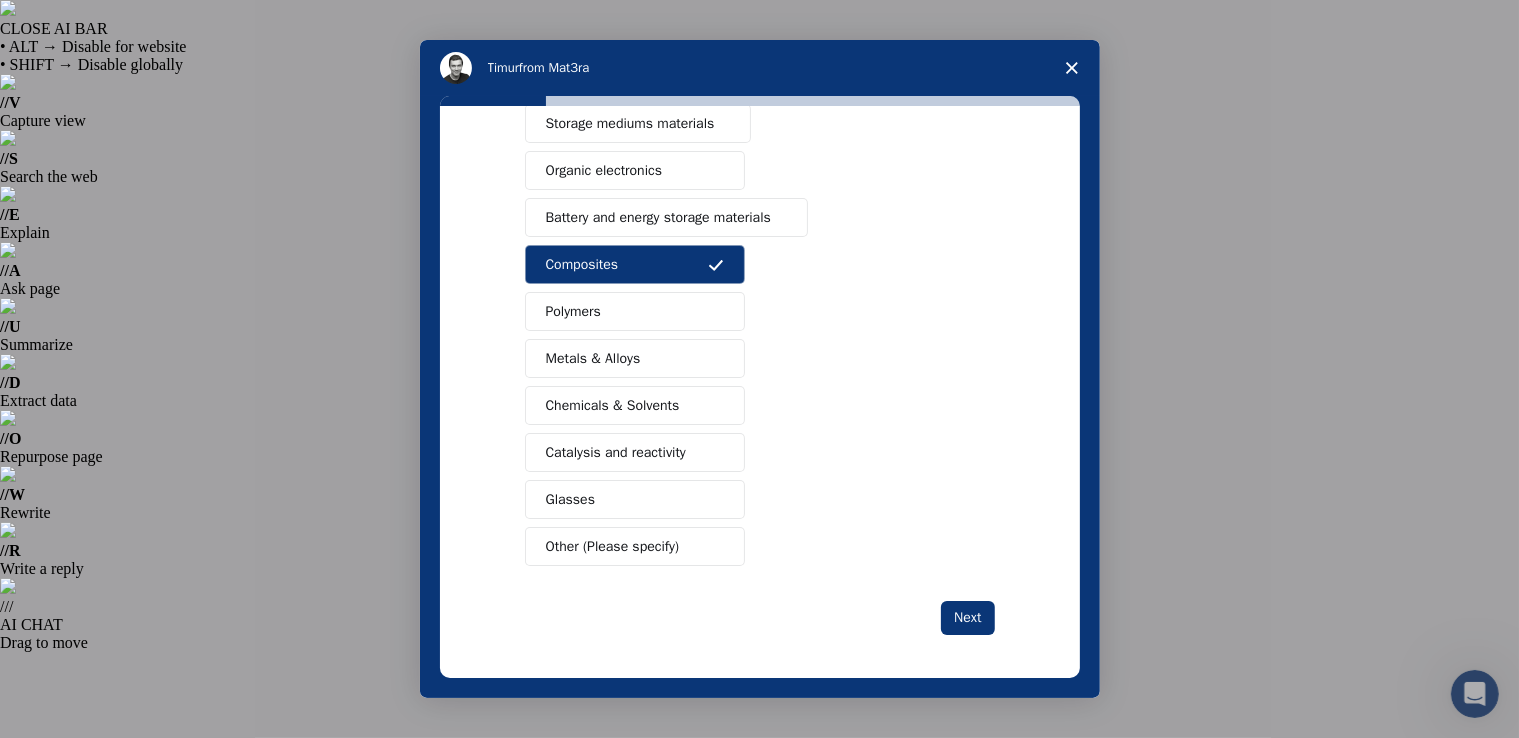 click on "Chemicals & Solvents" at bounding box center [613, 405] 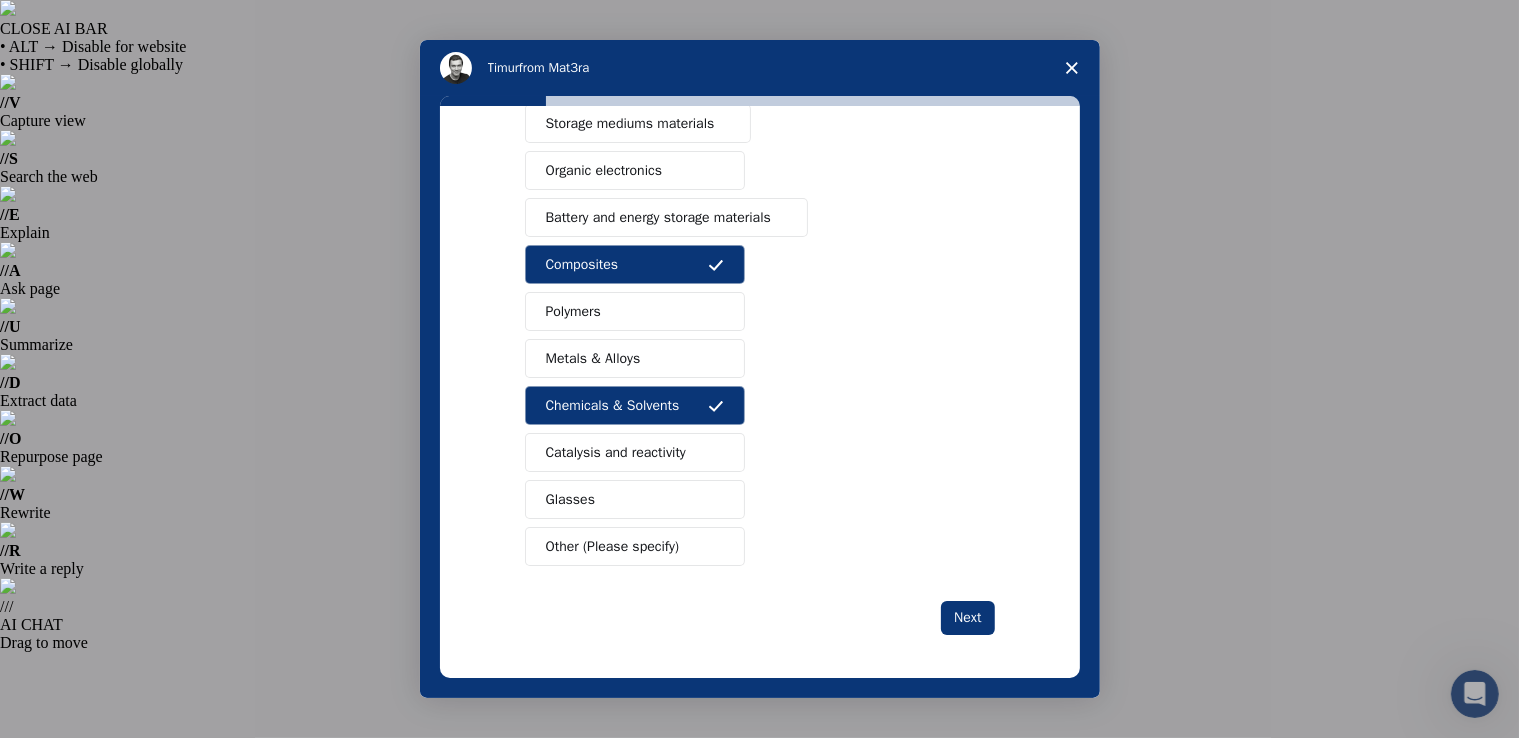 click on "Metals & Alloys" at bounding box center (635, 358) 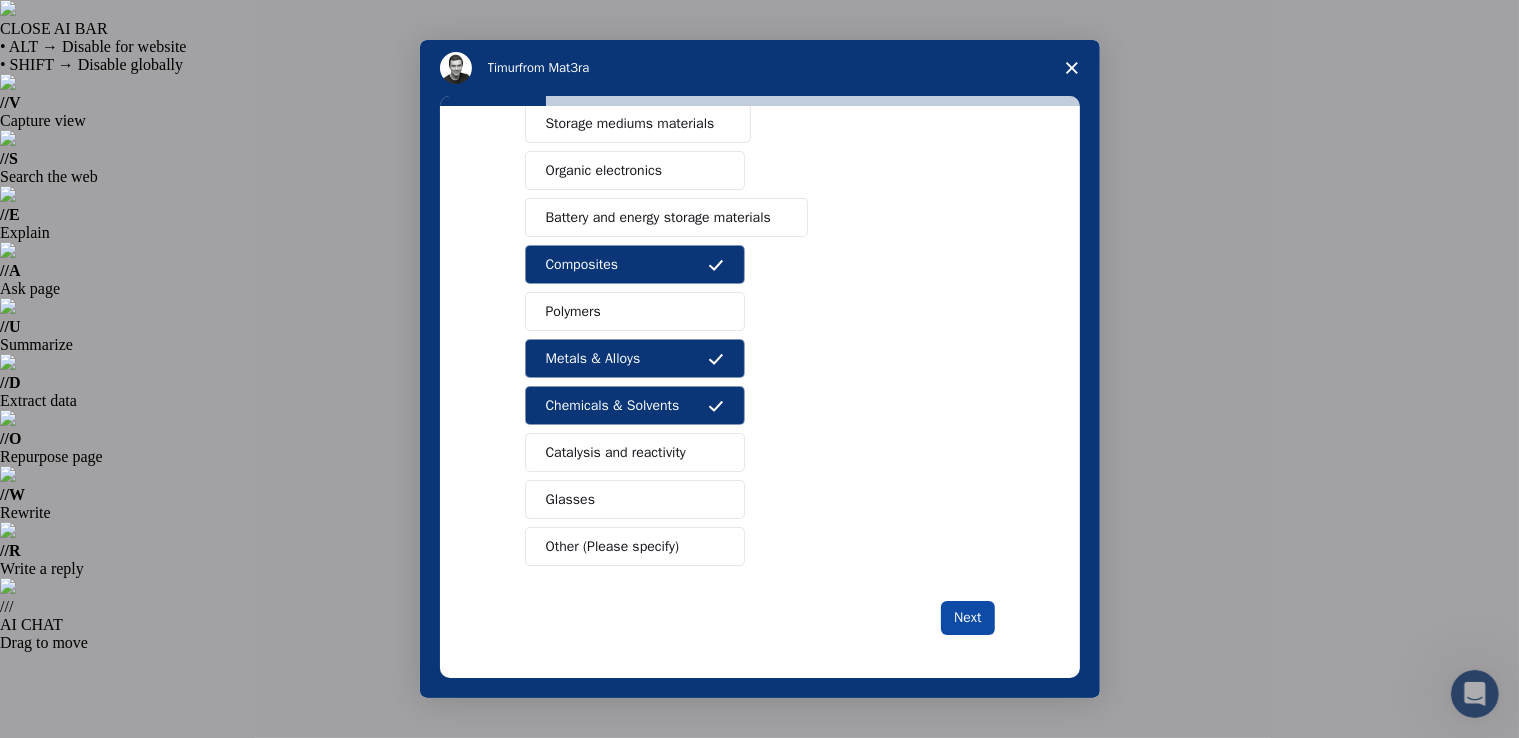 click on "Next" at bounding box center (967, 618) 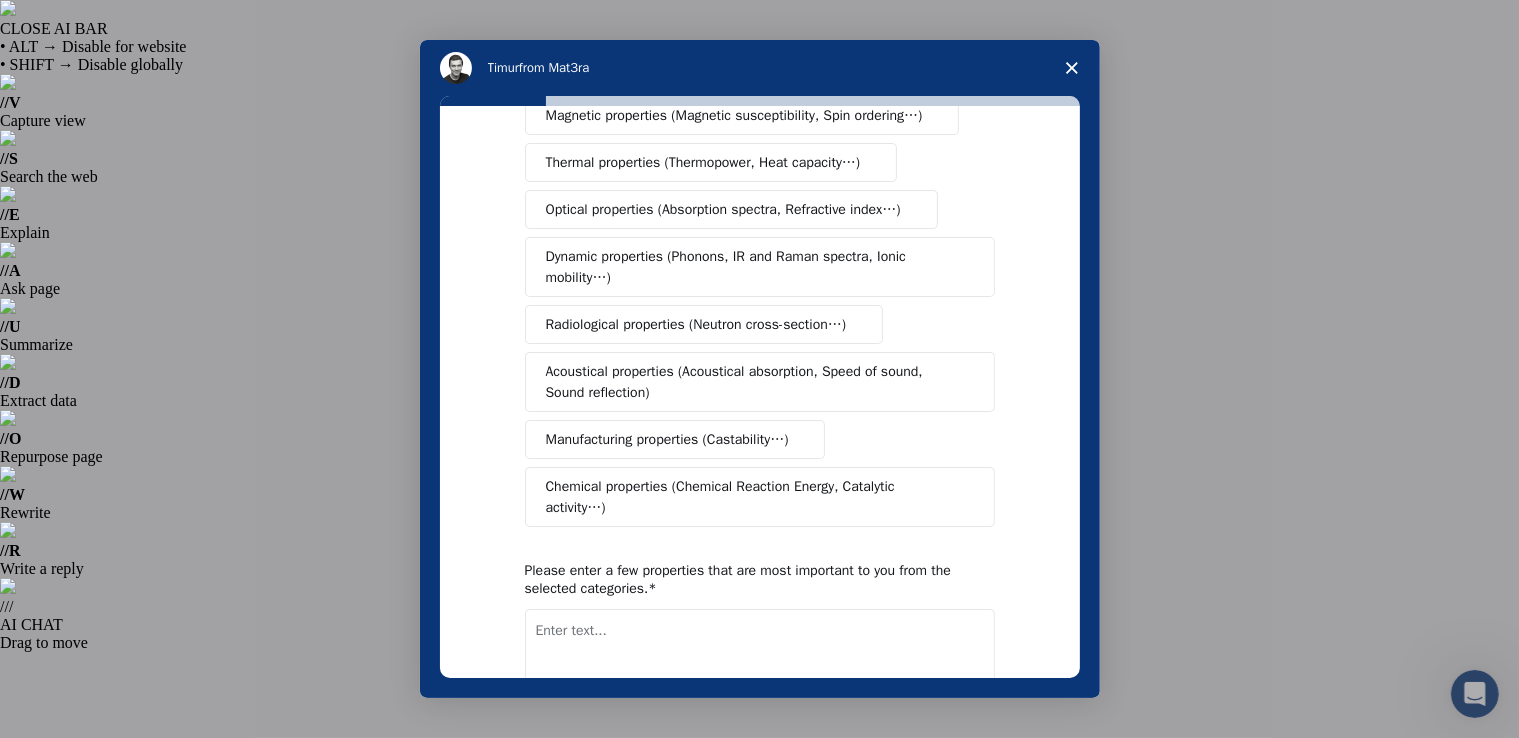 scroll, scrollTop: 0, scrollLeft: 0, axis: both 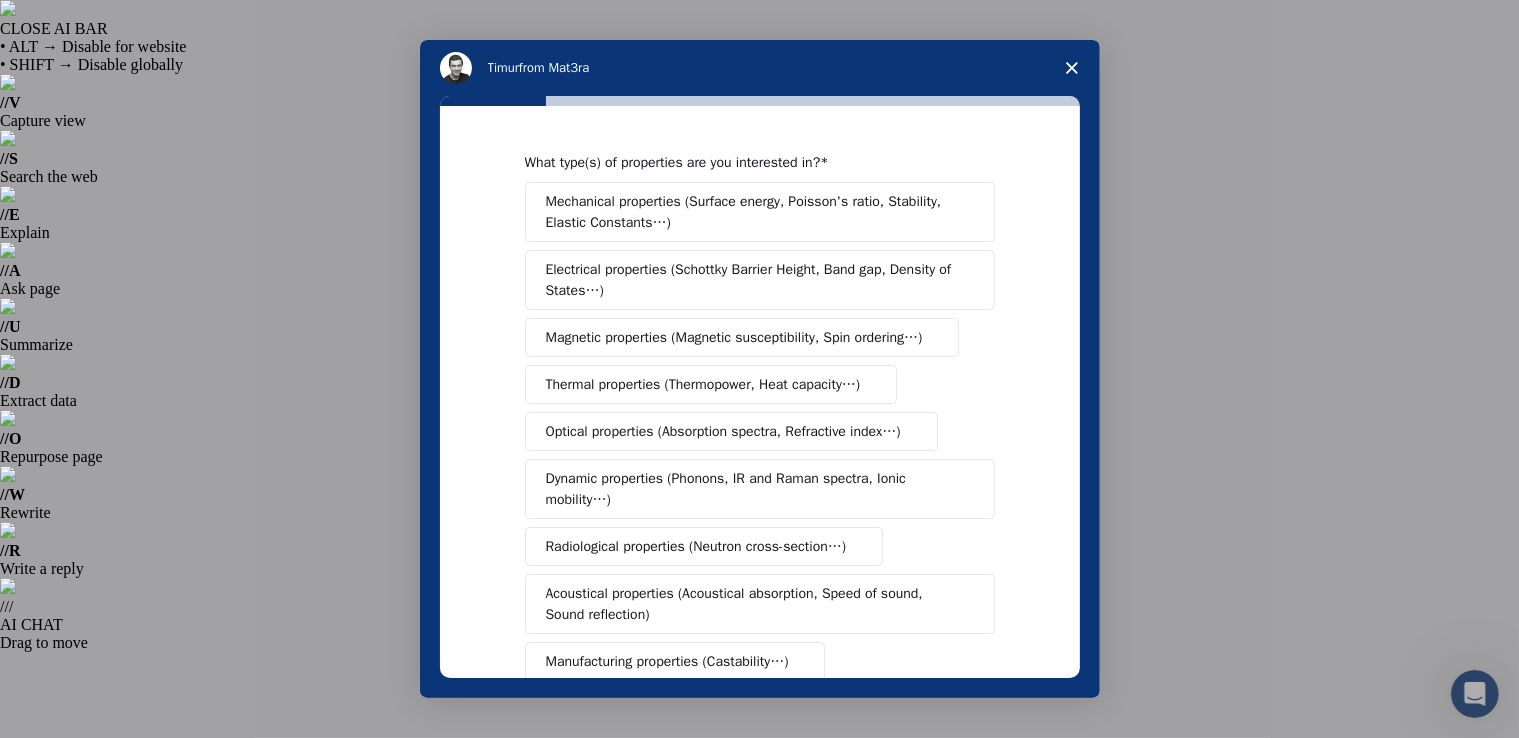 click on "Mechanical properties (Surface energy, Poisson's ratio, Stability, Elastic Constants…)" at bounding box center [753, 212] 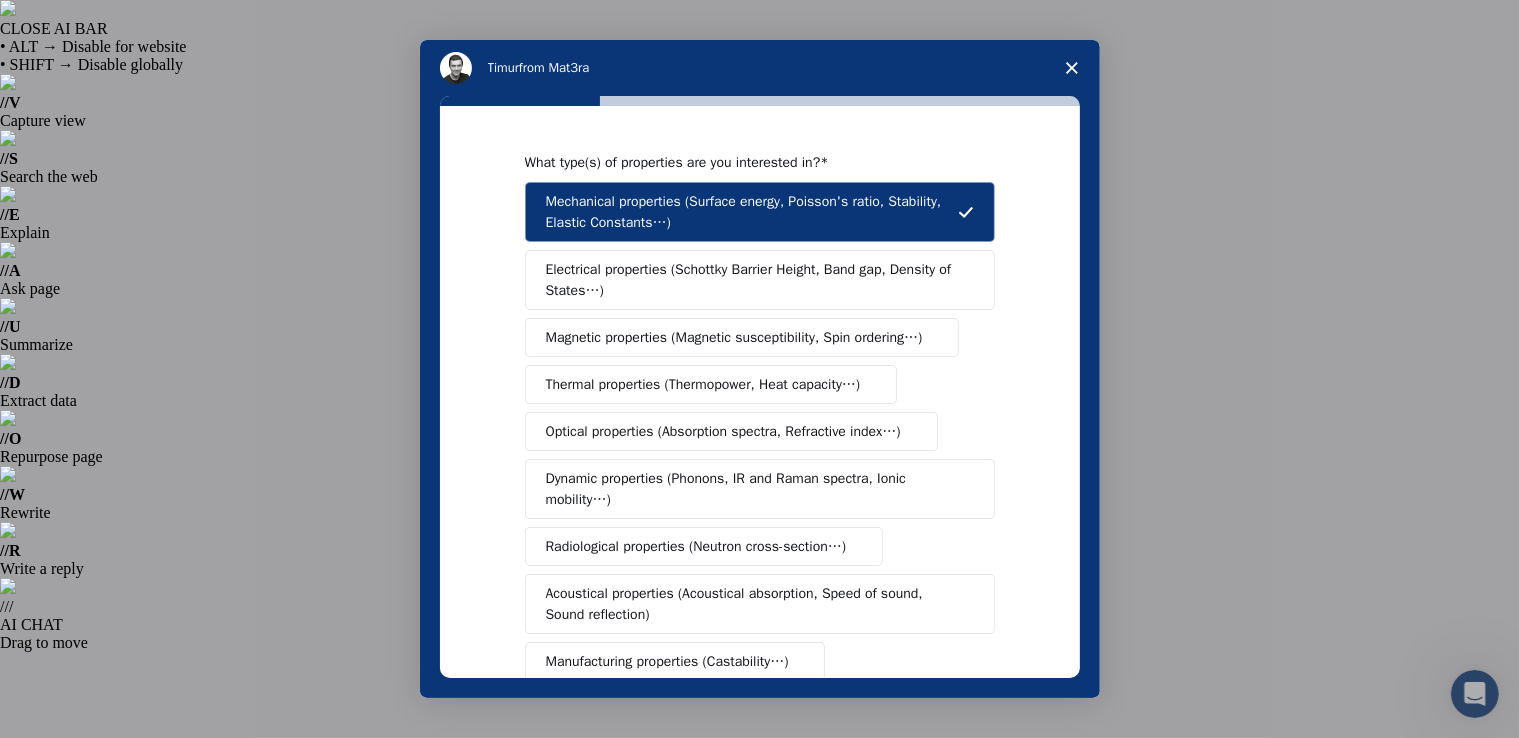 click on "Electrical properties (Schottky Barrier Height, Band gap, Density of States…)" at bounding box center [753, 280] 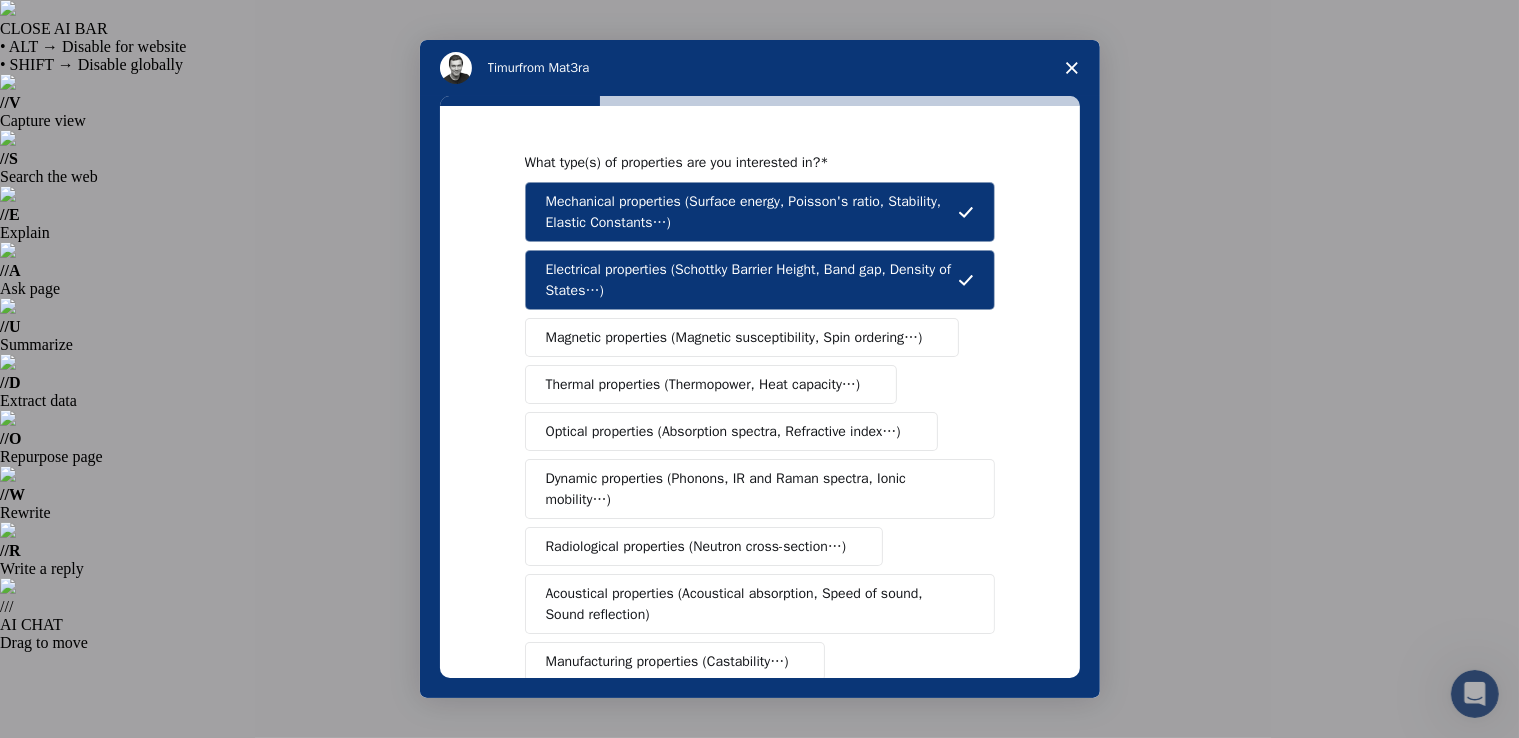 click on "Thermal properties (Thermopower, Heat capacity…)" at bounding box center [703, 384] 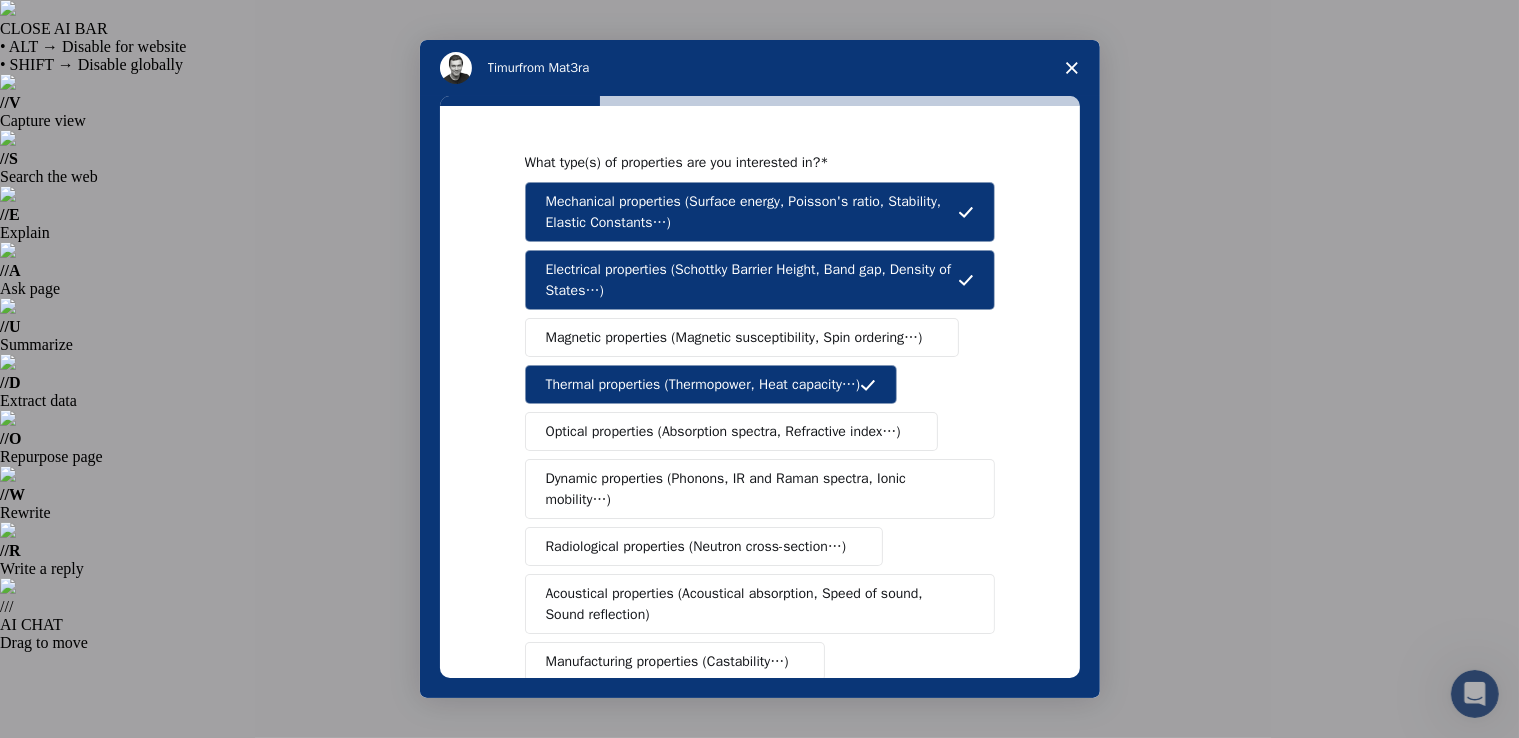 click on "Dynamic properties (Phonons, IR and Raman spectra, Ionic mobility…)" at bounding box center (752, 489) 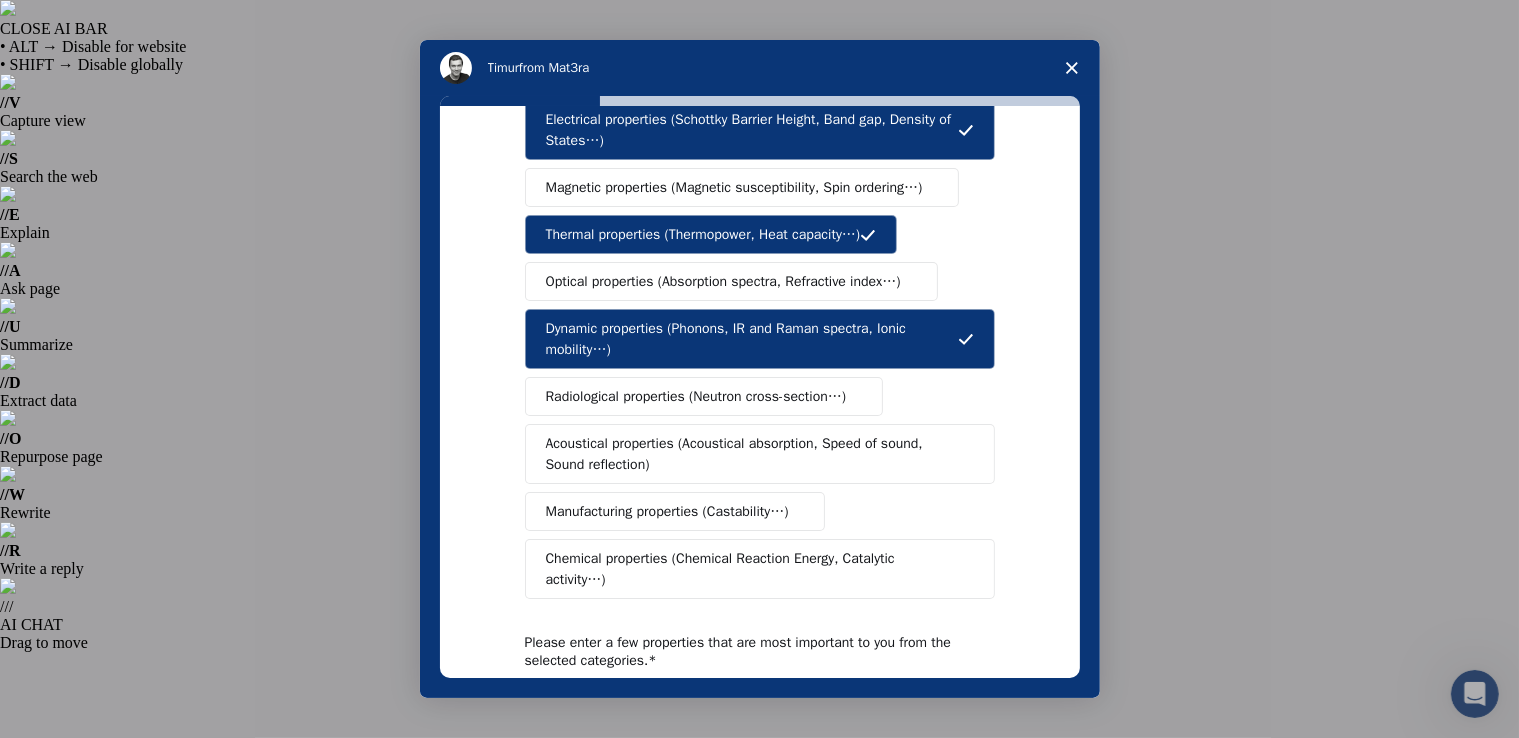 scroll, scrollTop: 156, scrollLeft: 0, axis: vertical 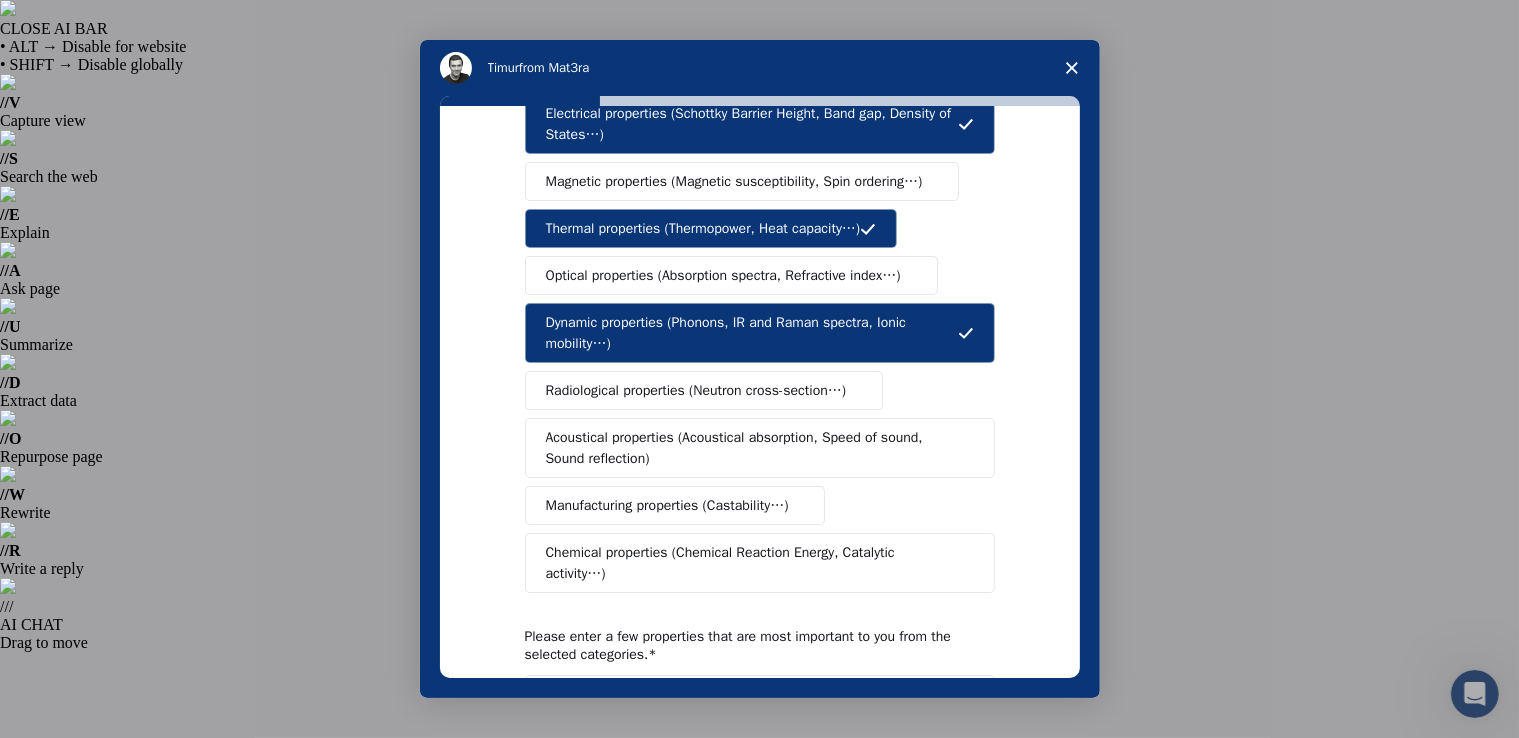 click on "Manufacturing properties (Castability…)" at bounding box center [675, 505] 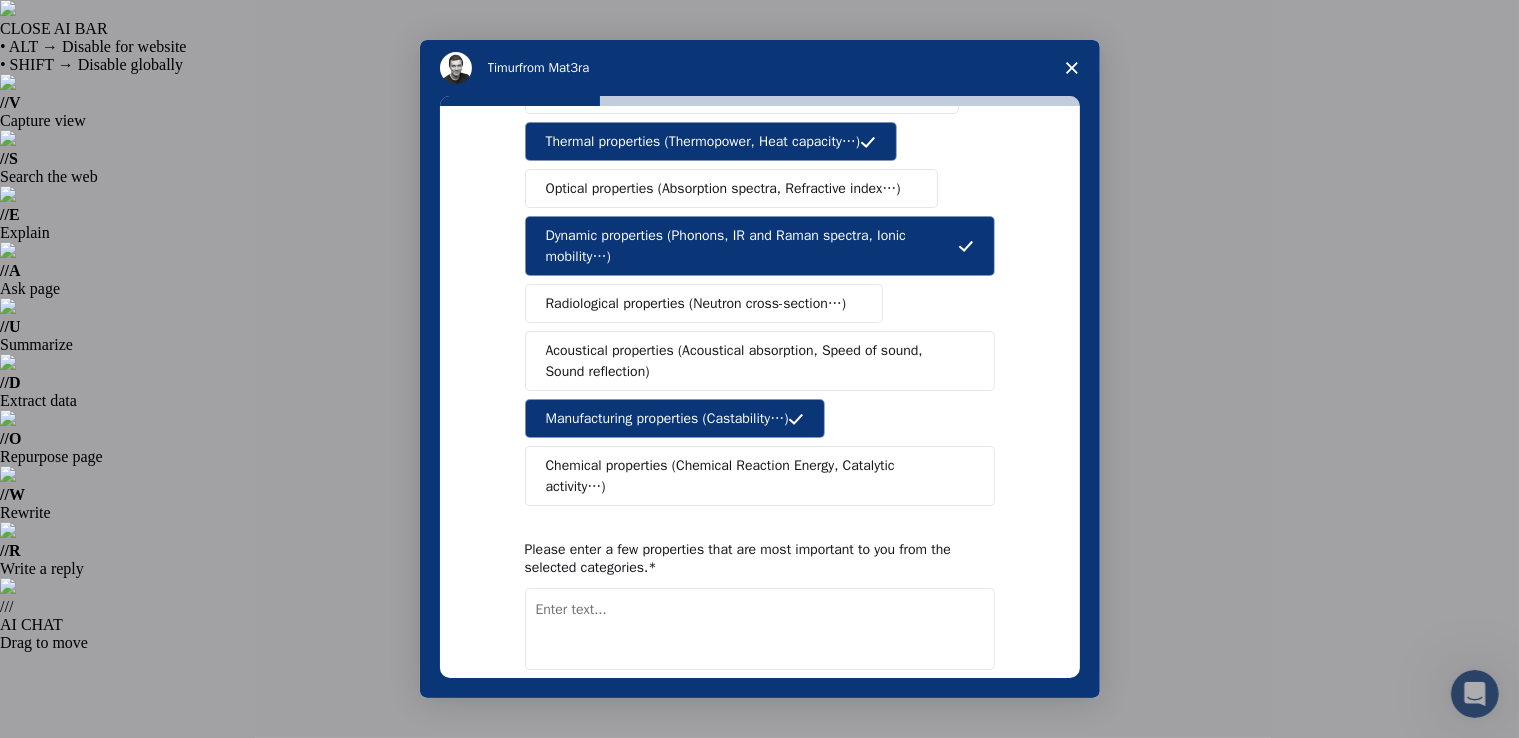 scroll, scrollTop: 326, scrollLeft: 0, axis: vertical 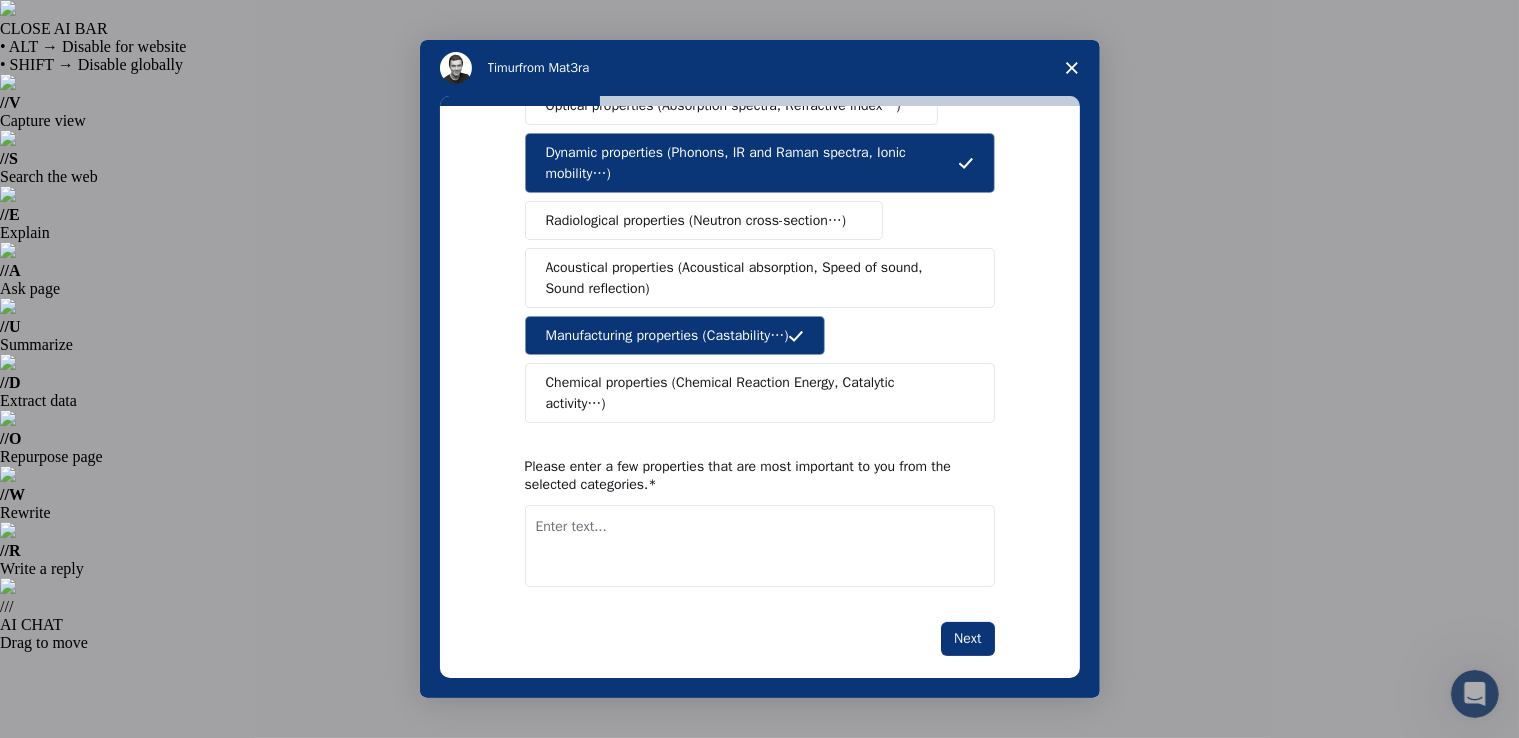 click on "What type(s) of properties are you interested in? Mechanical properties (Surface energy, Poisson's ratio, Stability, Elastic Constants…) Electrical properties (Schottky Barrier Height, Band gap, Density of States…) Magnetic properties (Magnetic susceptibility, Spin ordering…) Thermal properties (Thermopower, Heat capacity…) Optical properties (Absorption spectra, Refractive index…) Dynamic properties (Phonons, IR and Raman spectra, Ionic mobility…) Radiological properties (Neutron cross-section…) Acoustical properties (Acoustical absorption, Speed of sound, Sound reflection) Manufacturing properties (Castability…) Chemical properties (Chemical Reaction Energy, Catalytic activity…) Please enter a few properties that are most important to you from the selected categories. Next" at bounding box center [760, 242] 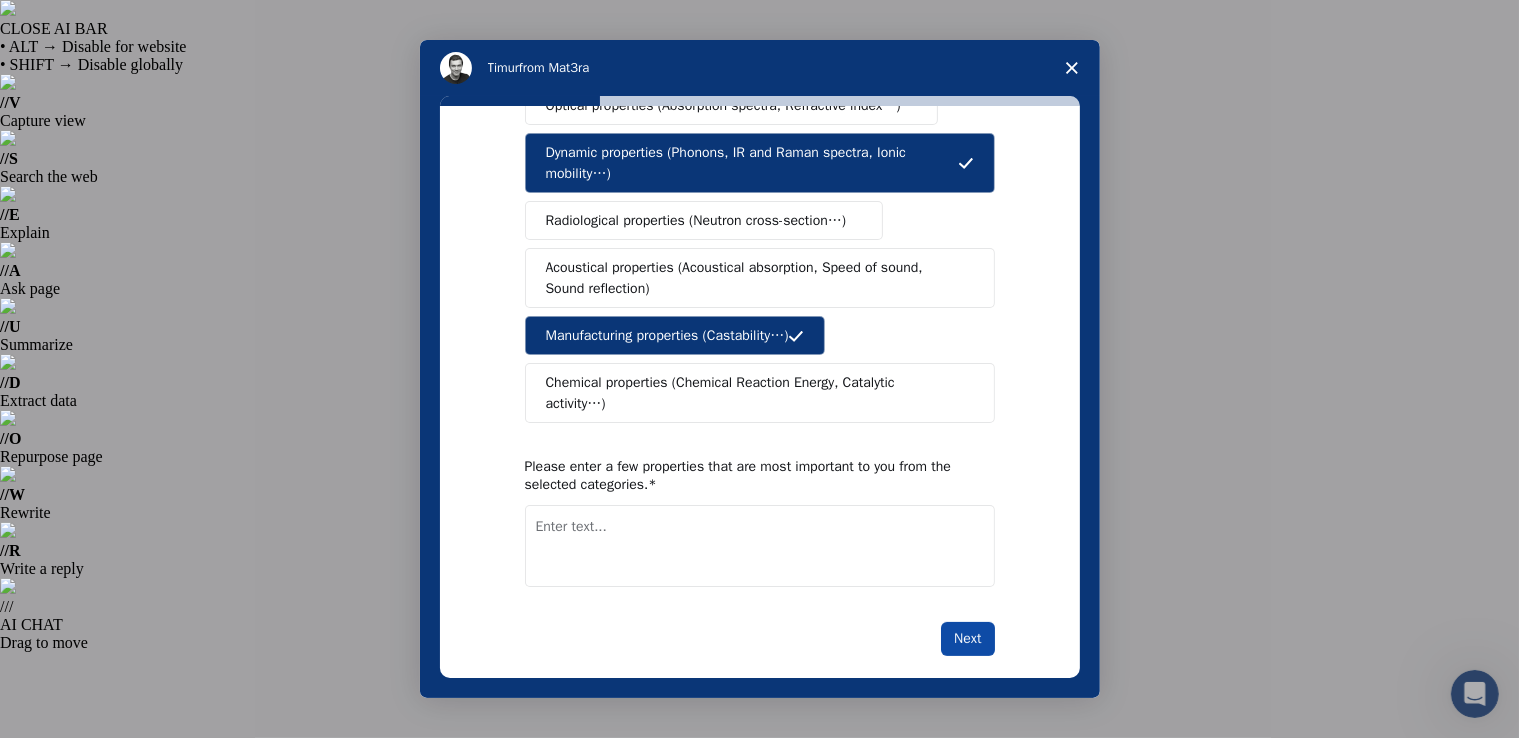 click on "Next" at bounding box center [967, 639] 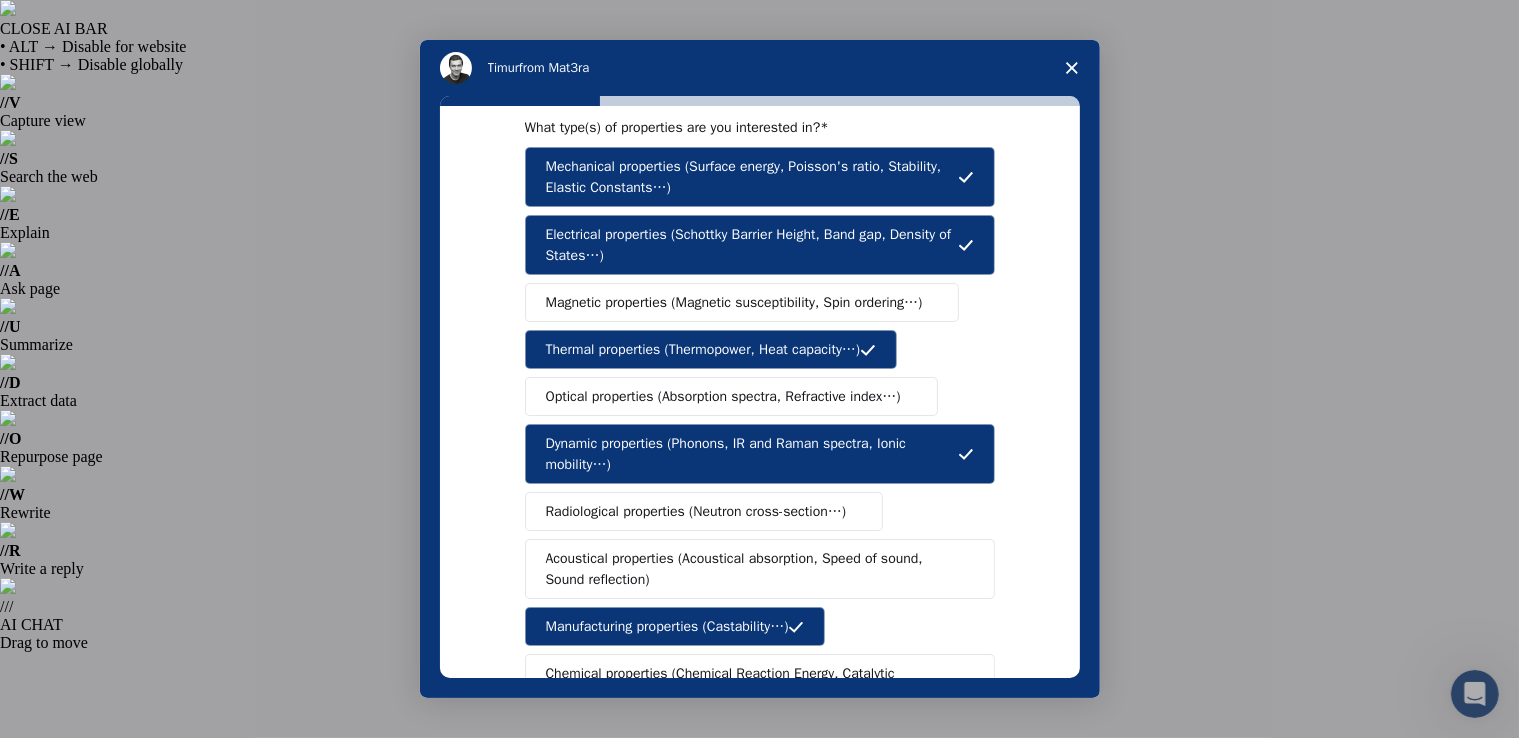 scroll, scrollTop: 350, scrollLeft: 0, axis: vertical 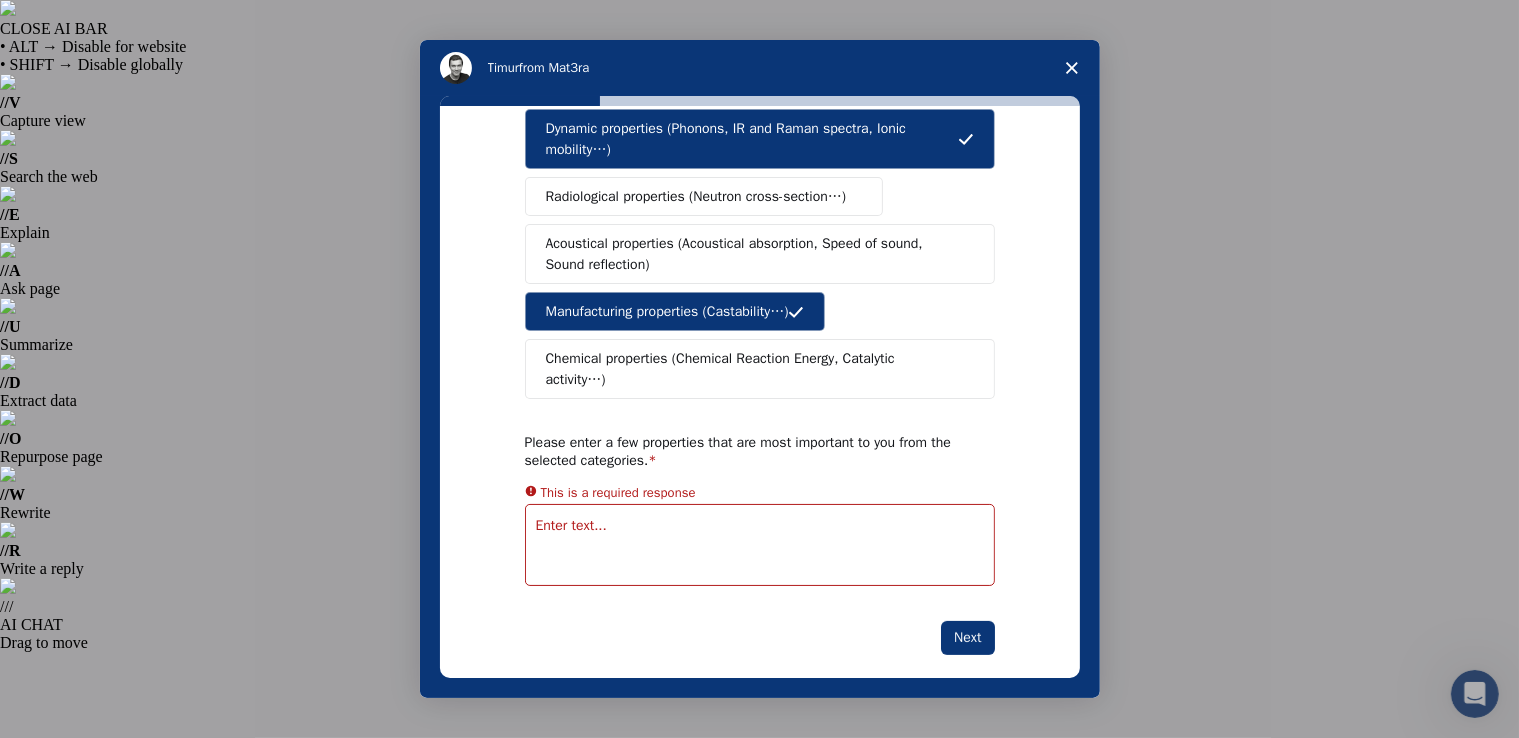 click at bounding box center [760, 545] 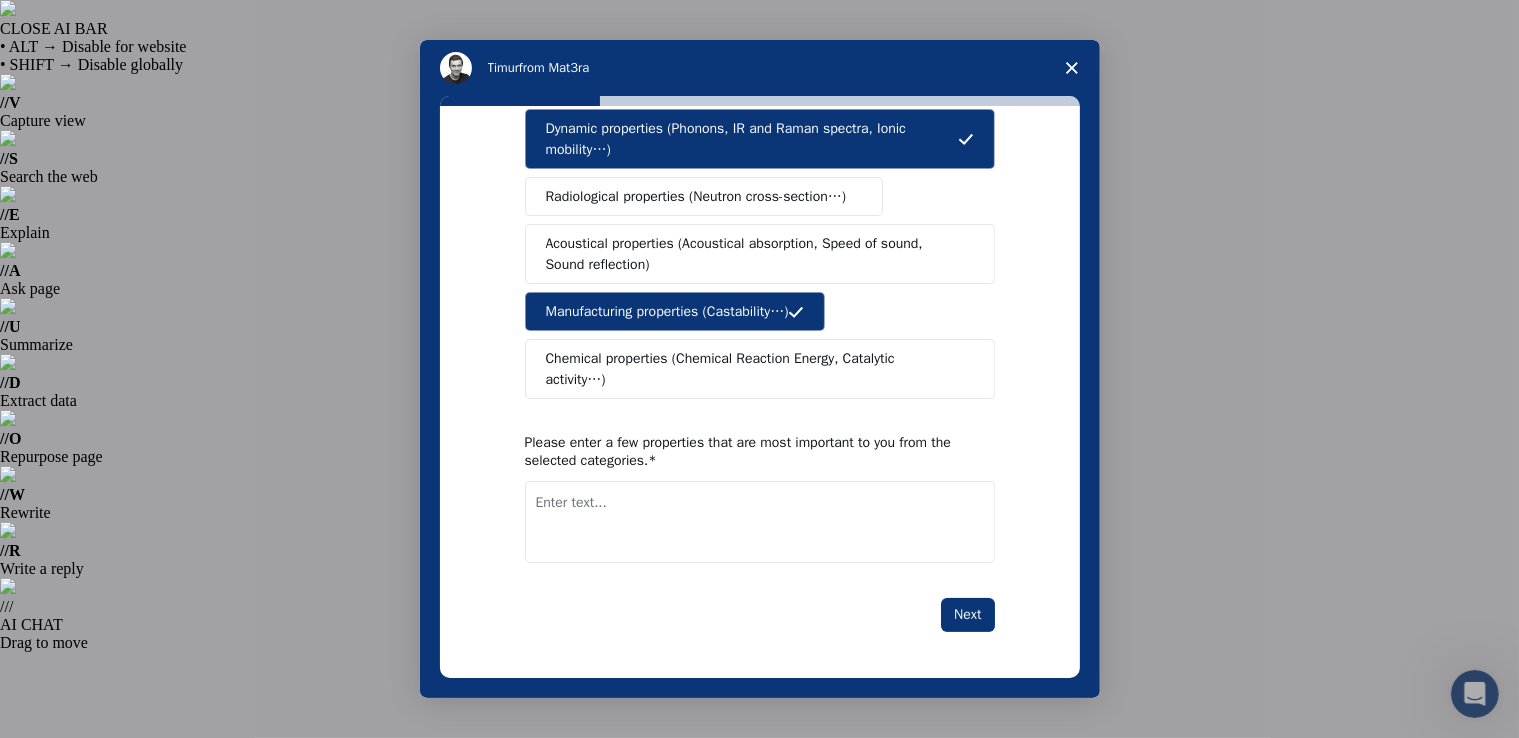 scroll, scrollTop: 326, scrollLeft: 0, axis: vertical 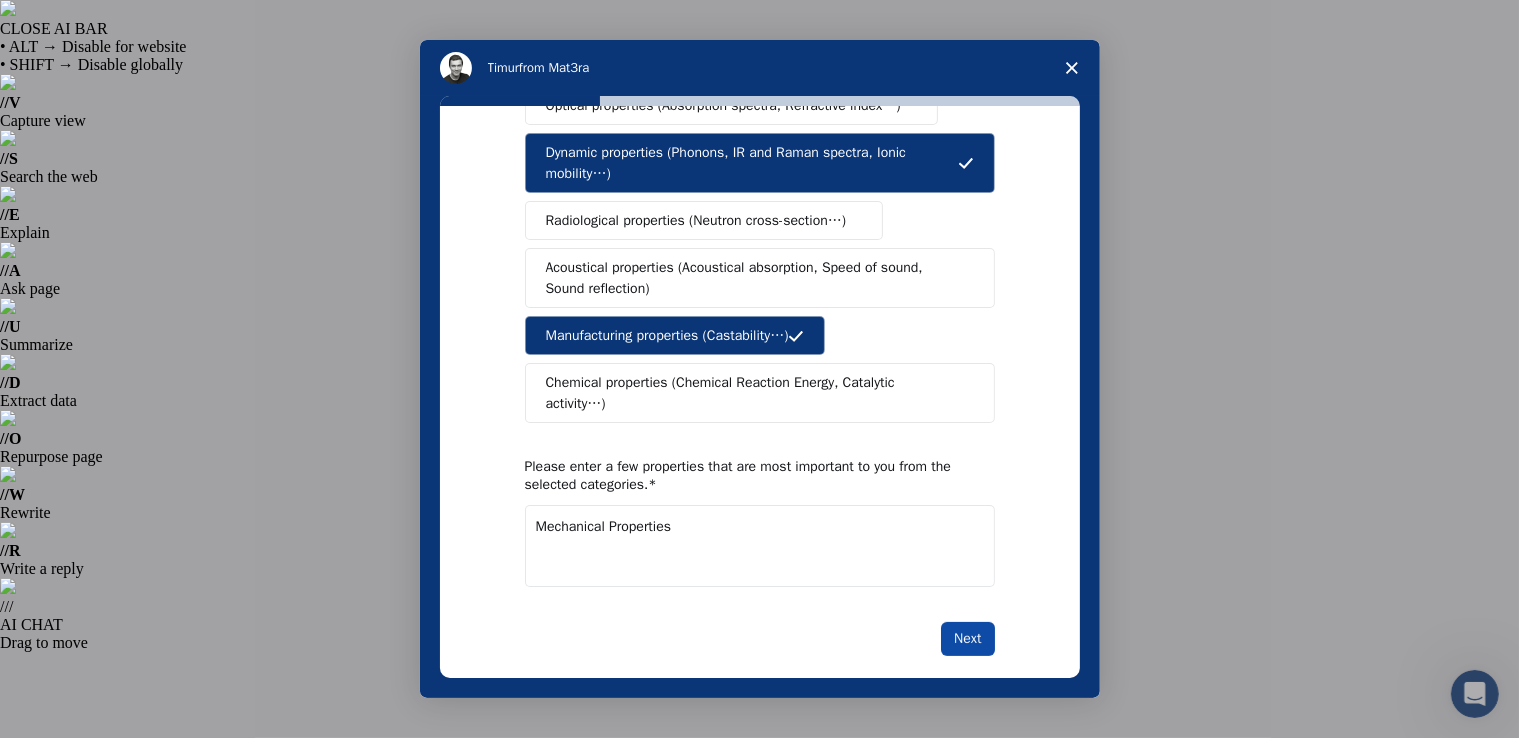 type on "Mechanical Properties" 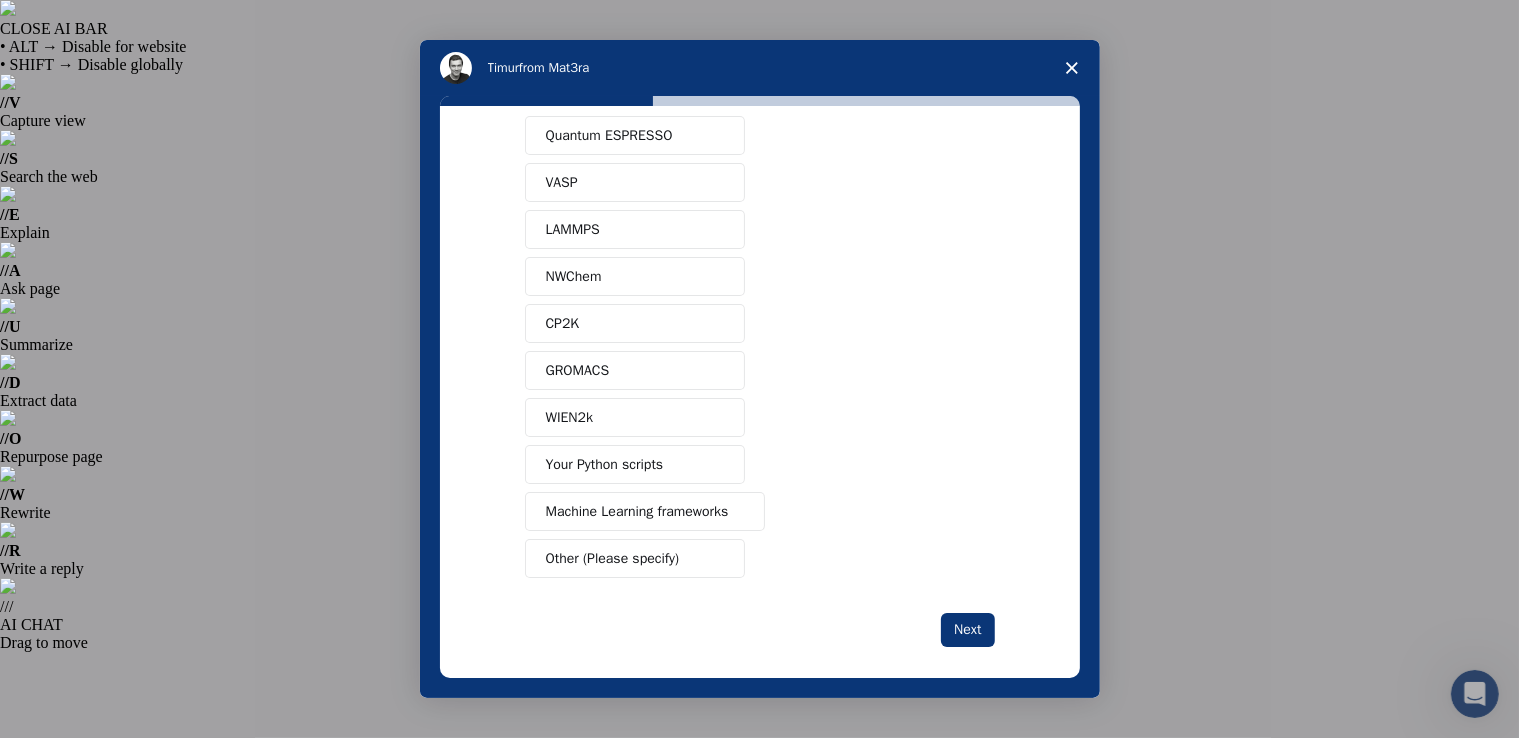 scroll, scrollTop: 40, scrollLeft: 0, axis: vertical 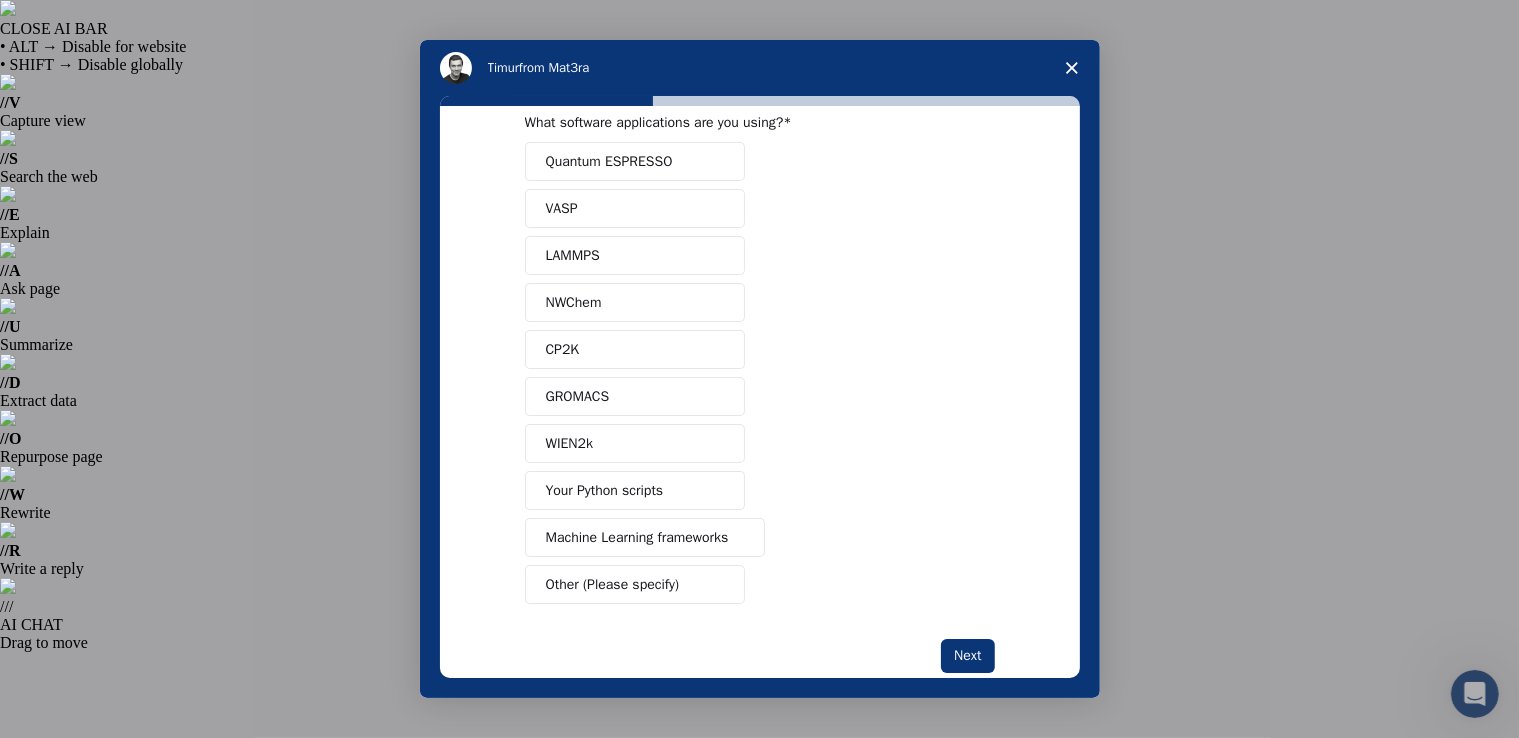click on "Your Python scripts" at bounding box center (635, 490) 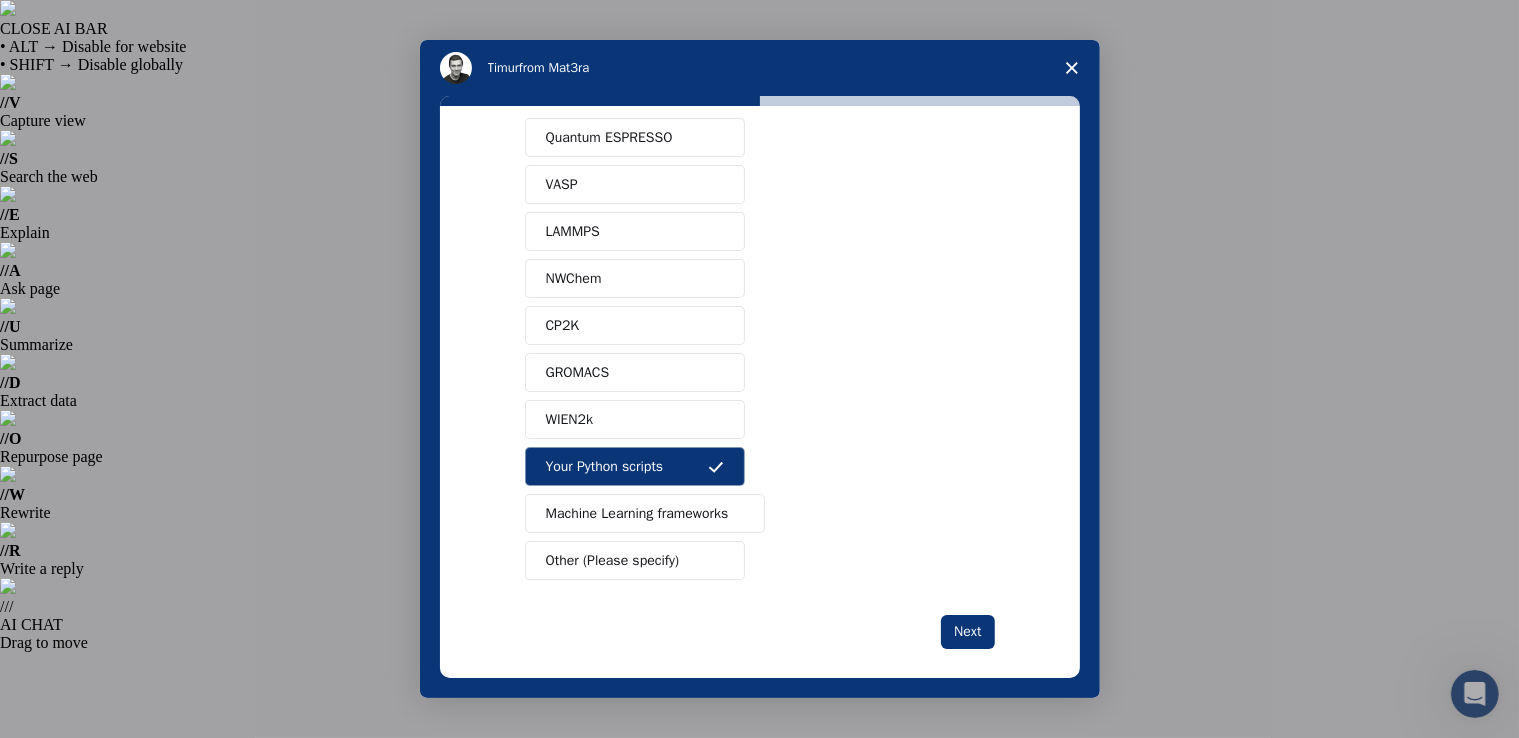 scroll, scrollTop: 79, scrollLeft: 0, axis: vertical 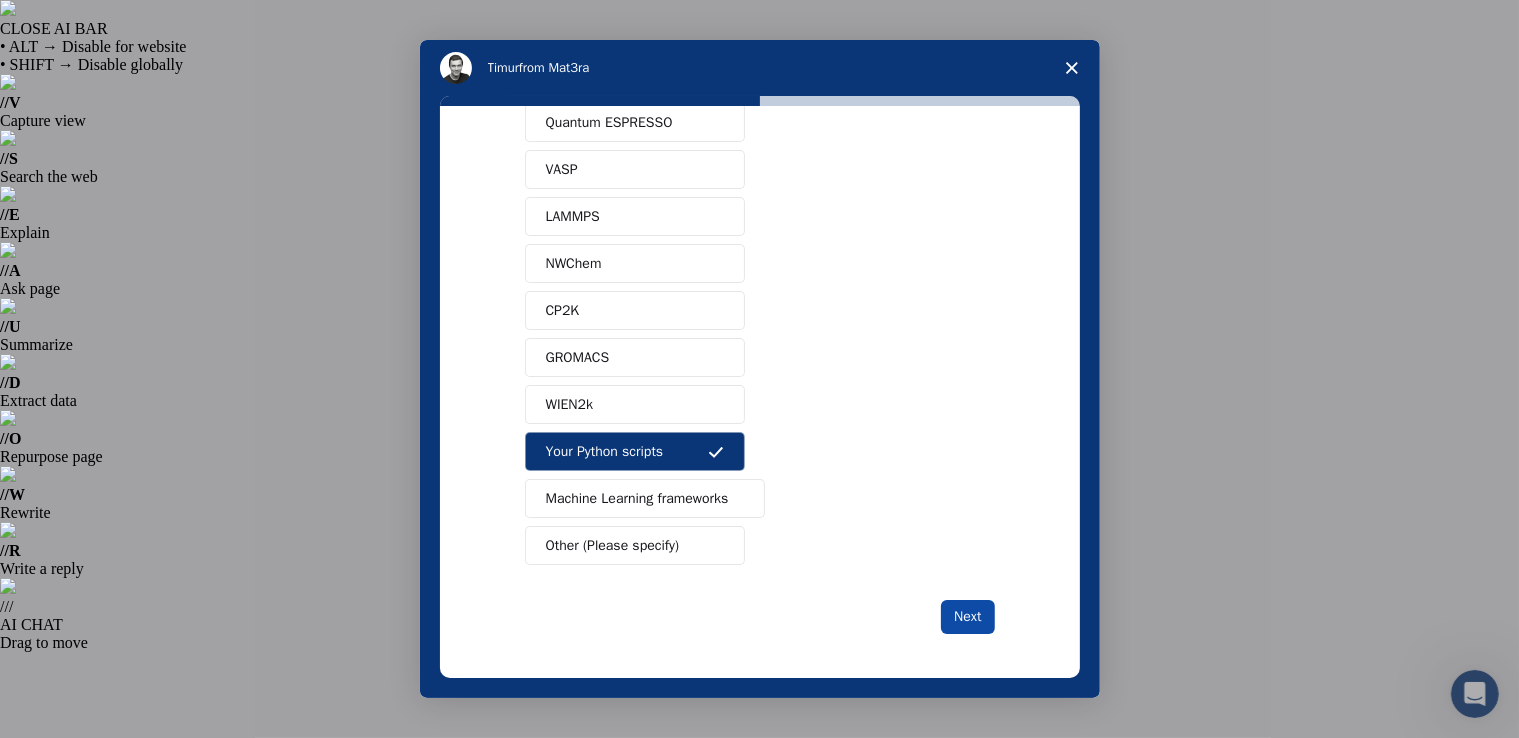 click on "Next" at bounding box center [967, 617] 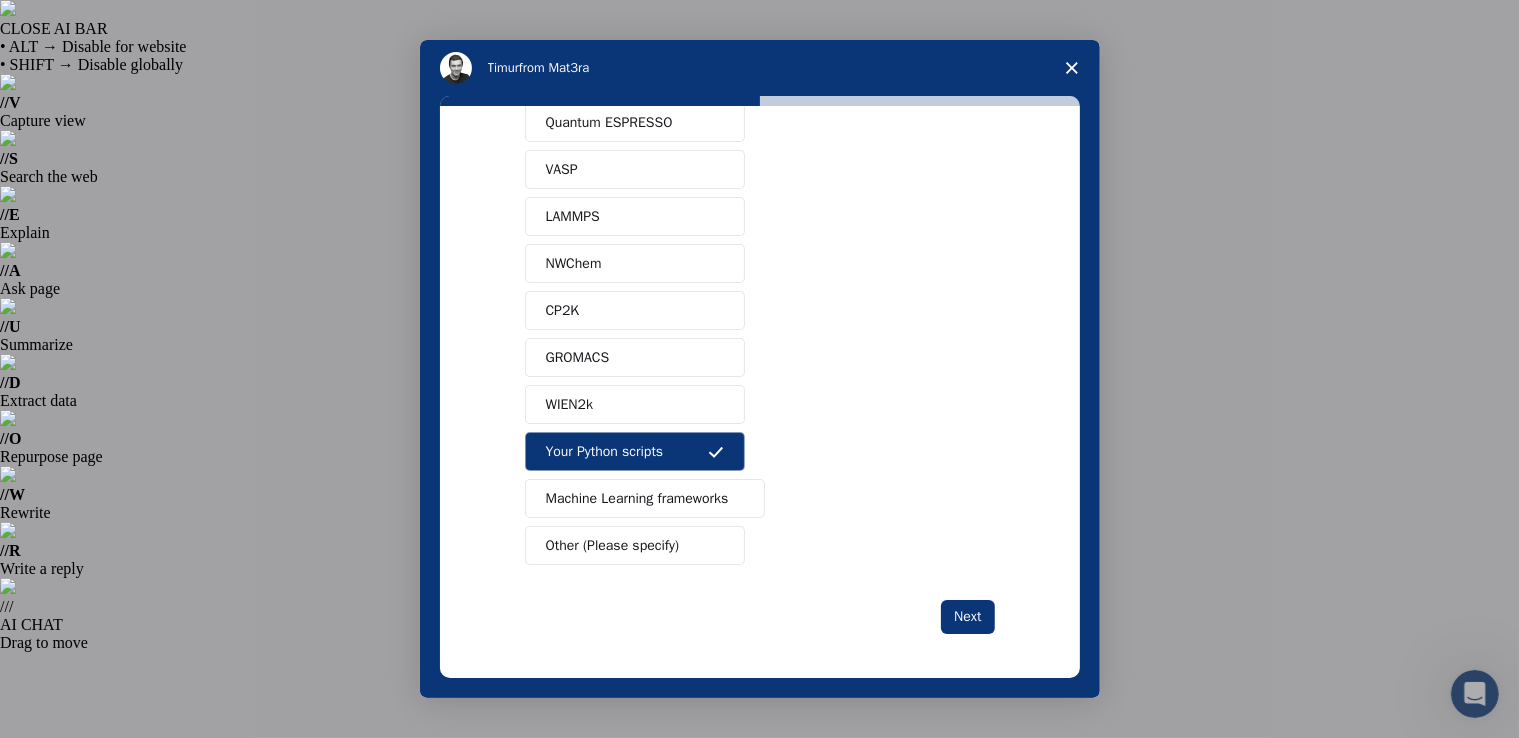 scroll, scrollTop: 0, scrollLeft: 0, axis: both 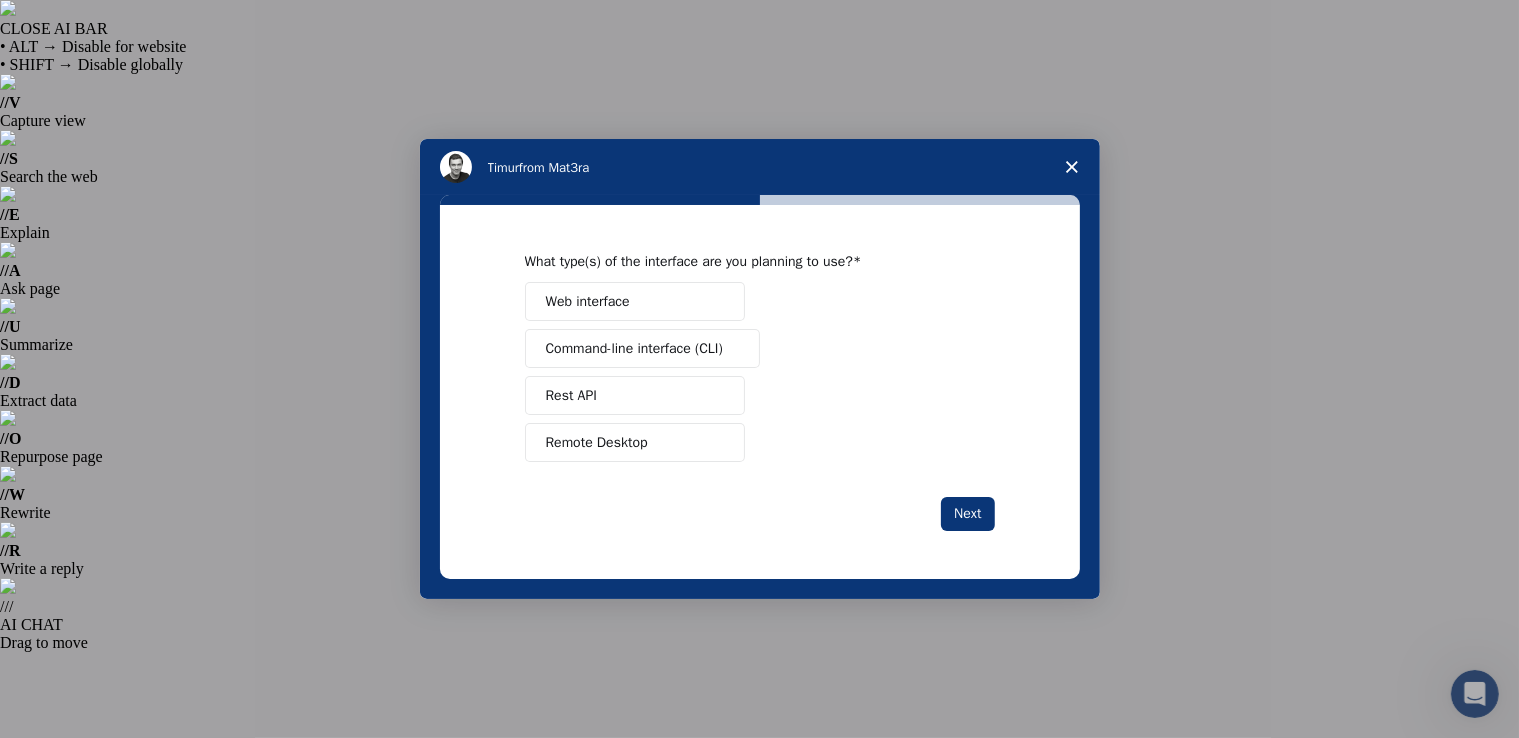 click on "Rest API" at bounding box center (635, 395) 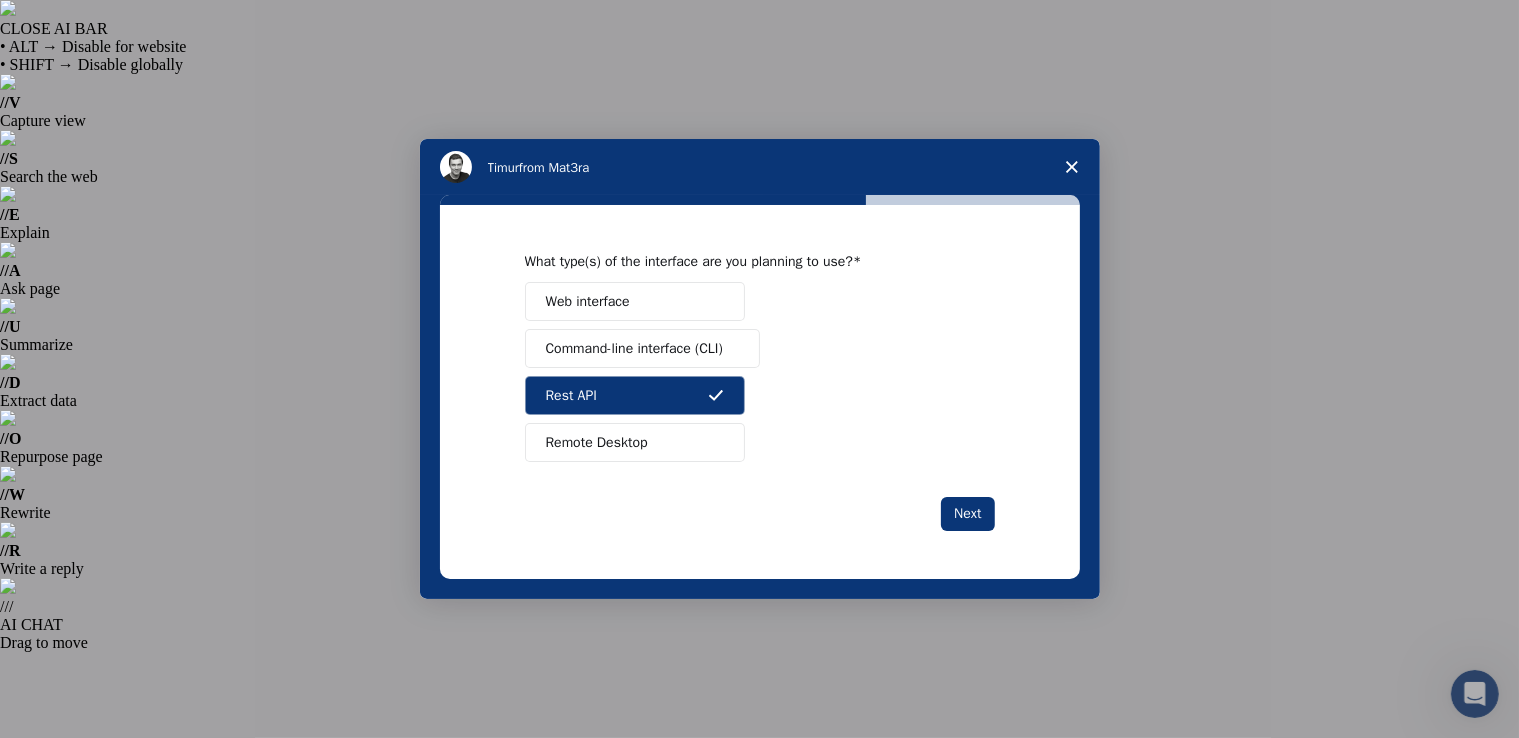 click on "Web interface" at bounding box center (635, 301) 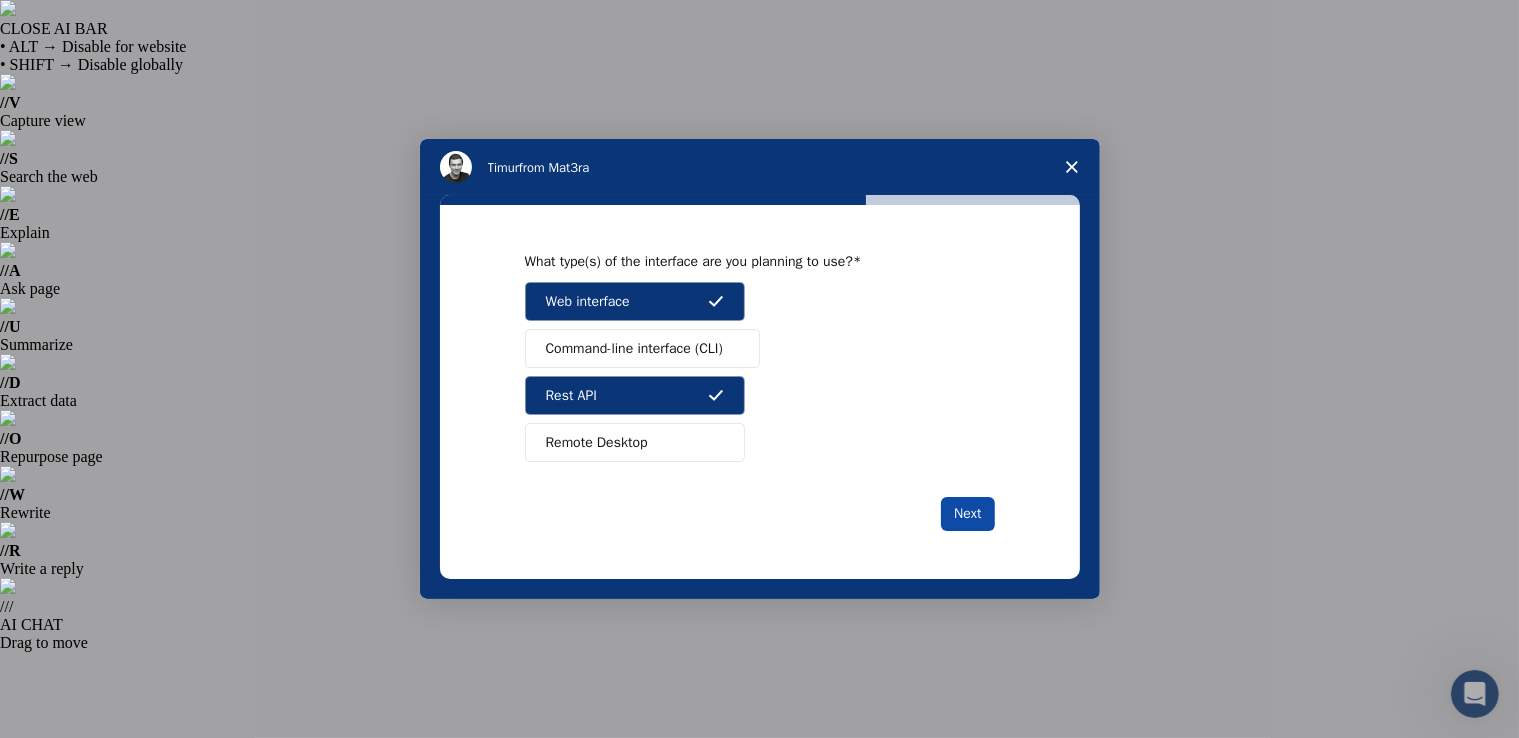 click on "Next" at bounding box center (967, 514) 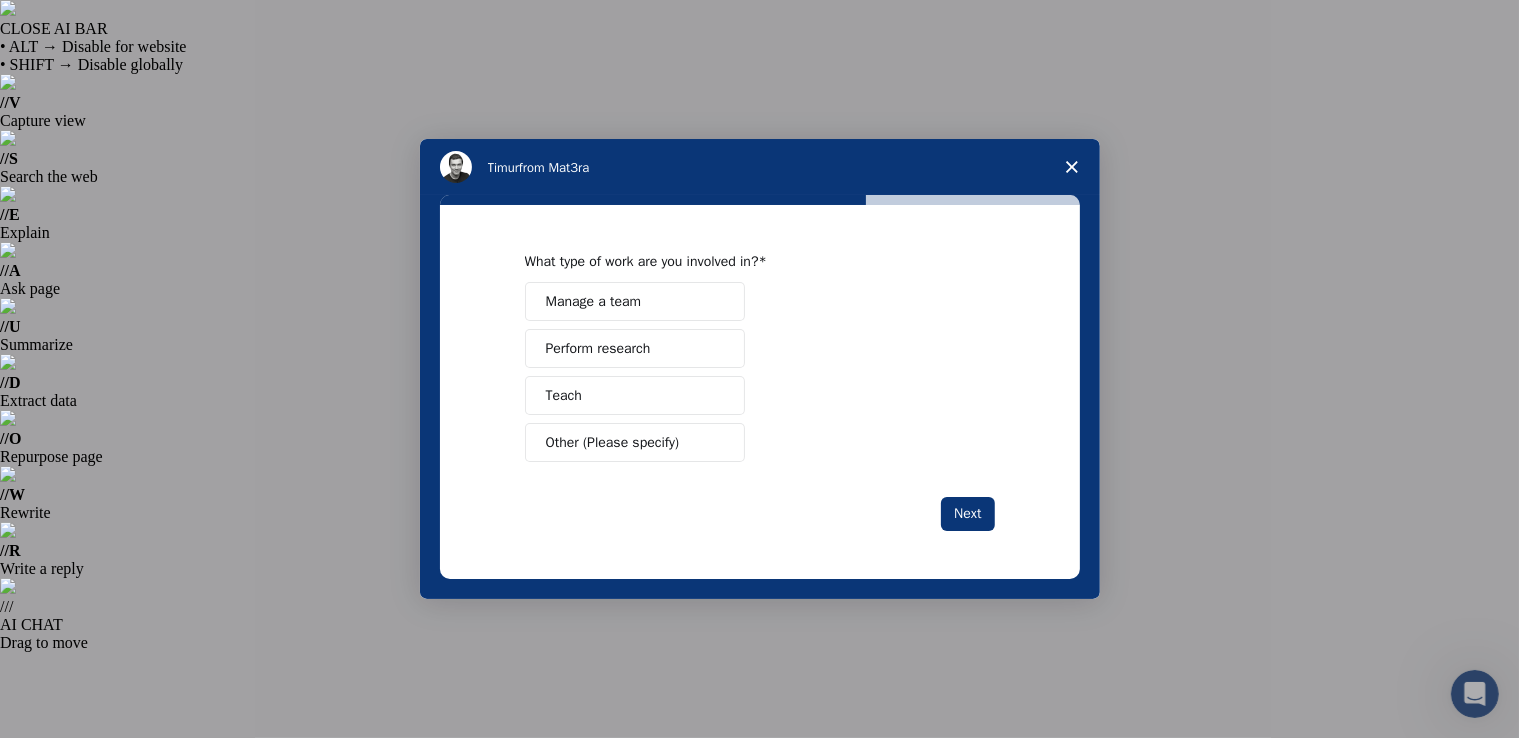click on "What type of work are you involved in? Manage a team Perform research Teach Other (Please specify) Next" at bounding box center (760, 391) 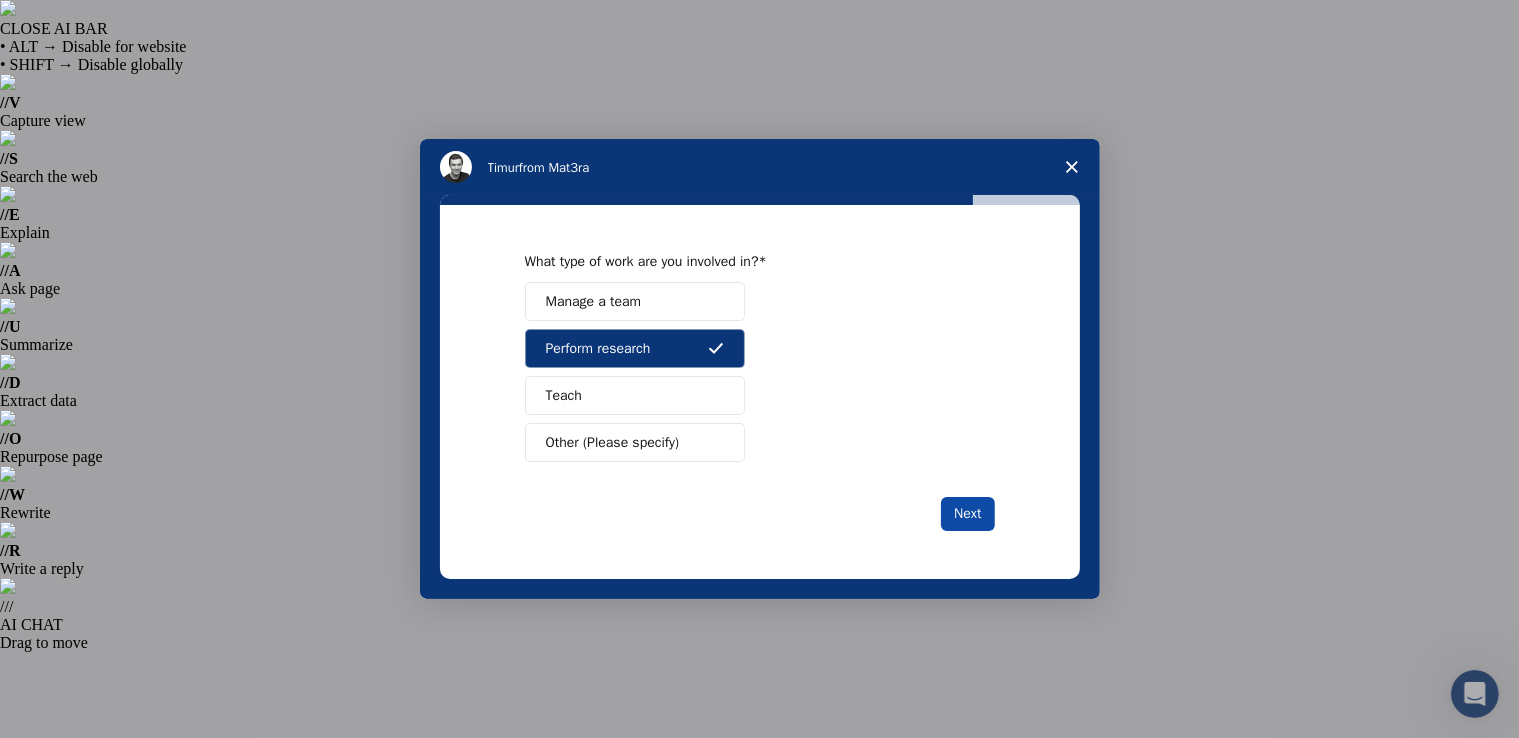 click on "Next" at bounding box center [967, 514] 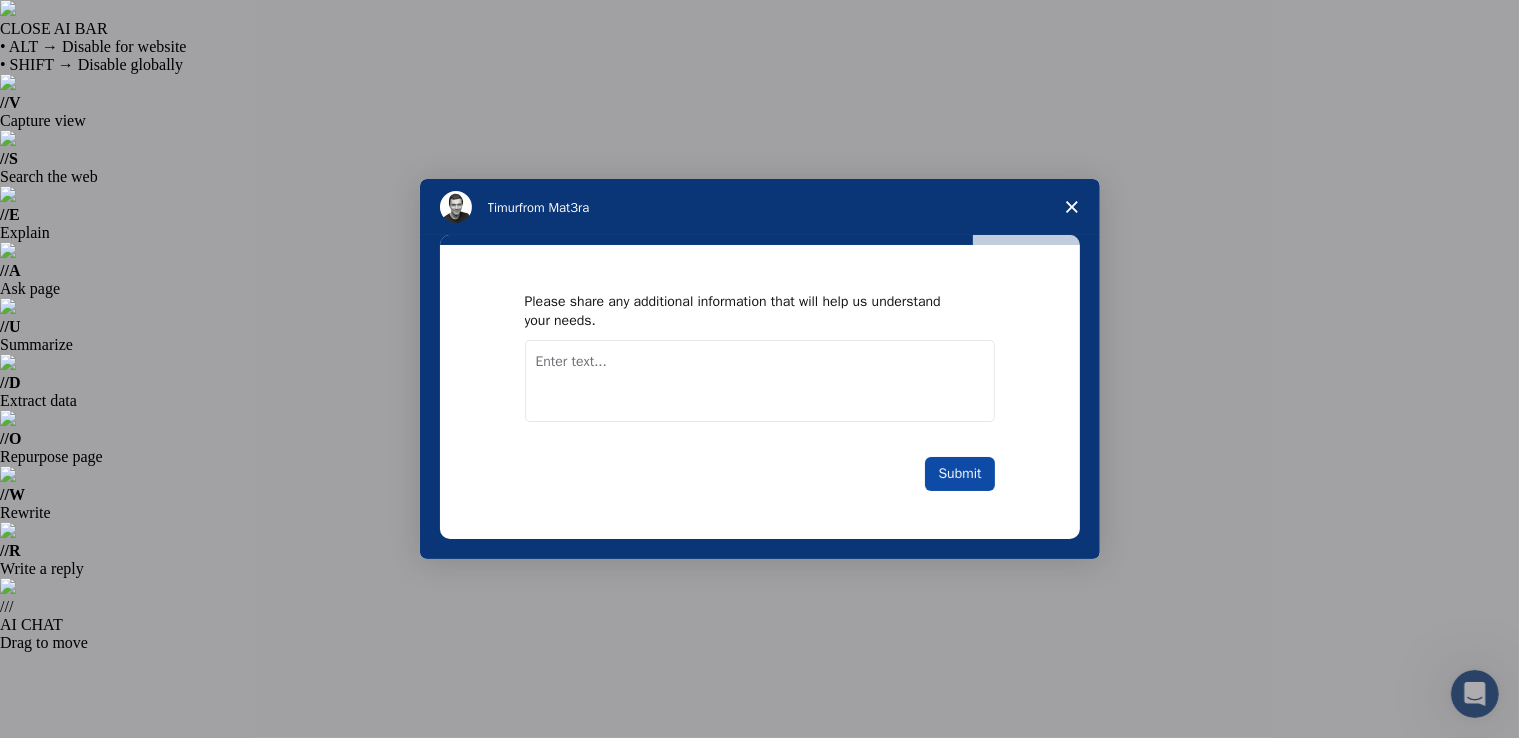 click on "Submit" at bounding box center [959, 474] 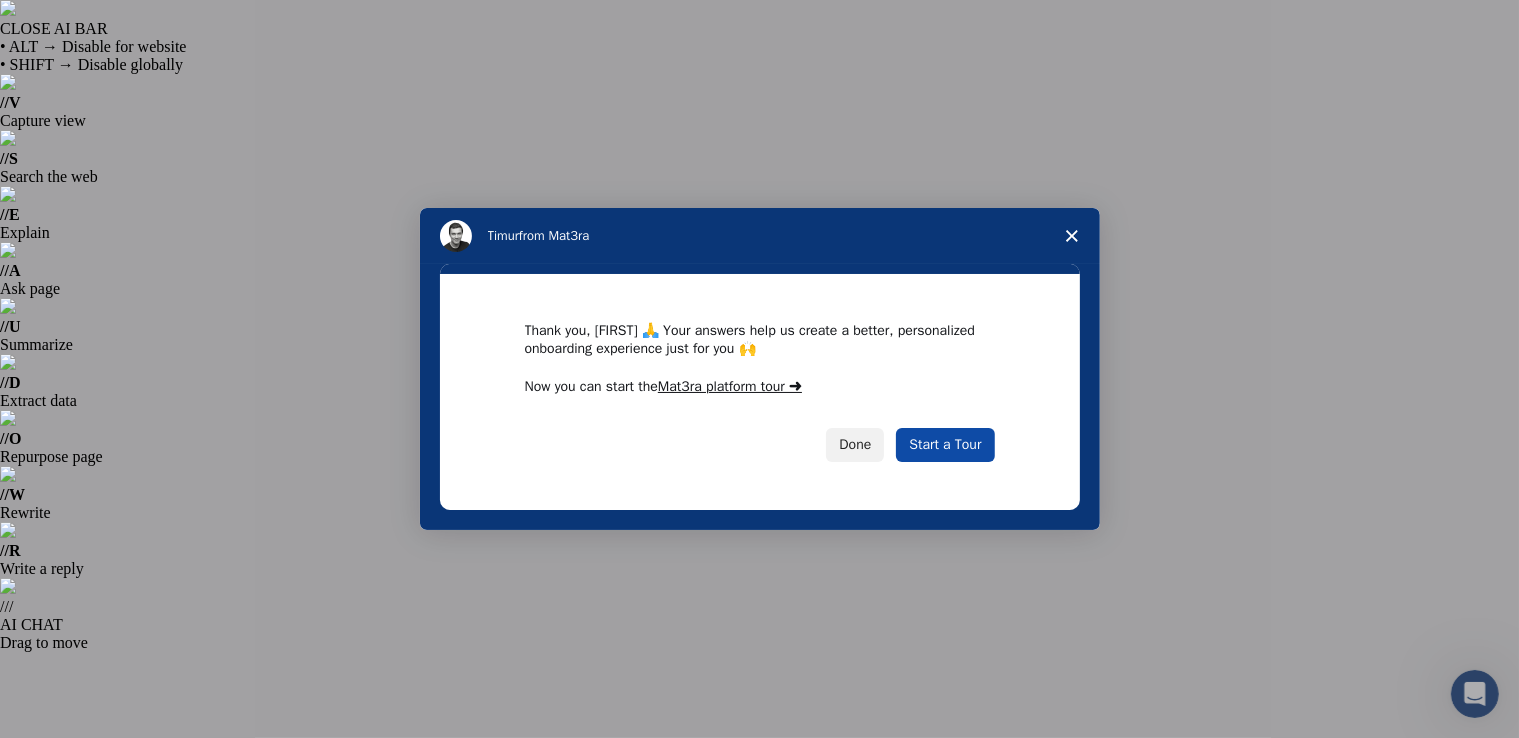 click on "Start a Tour" at bounding box center [945, 445] 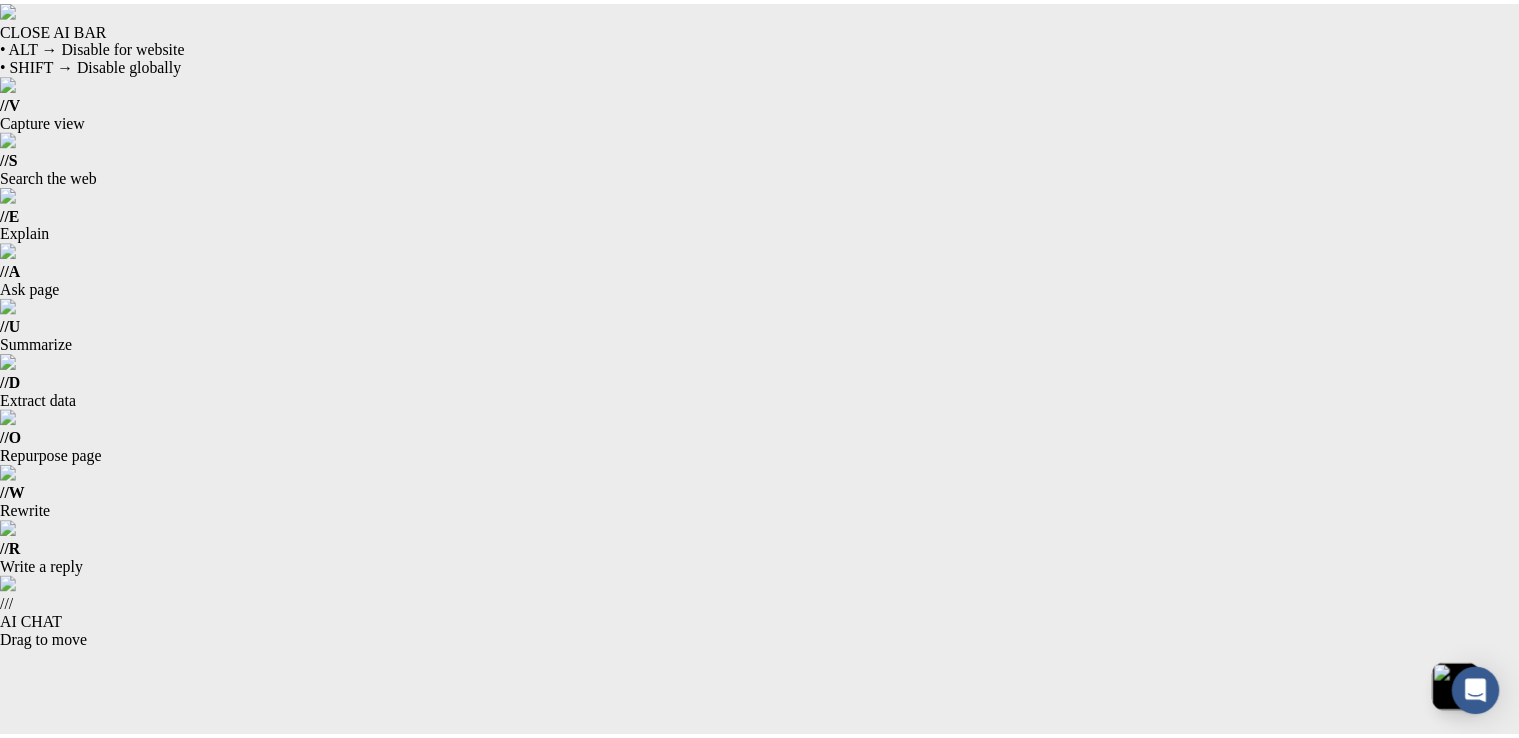 scroll, scrollTop: 0, scrollLeft: 0, axis: both 